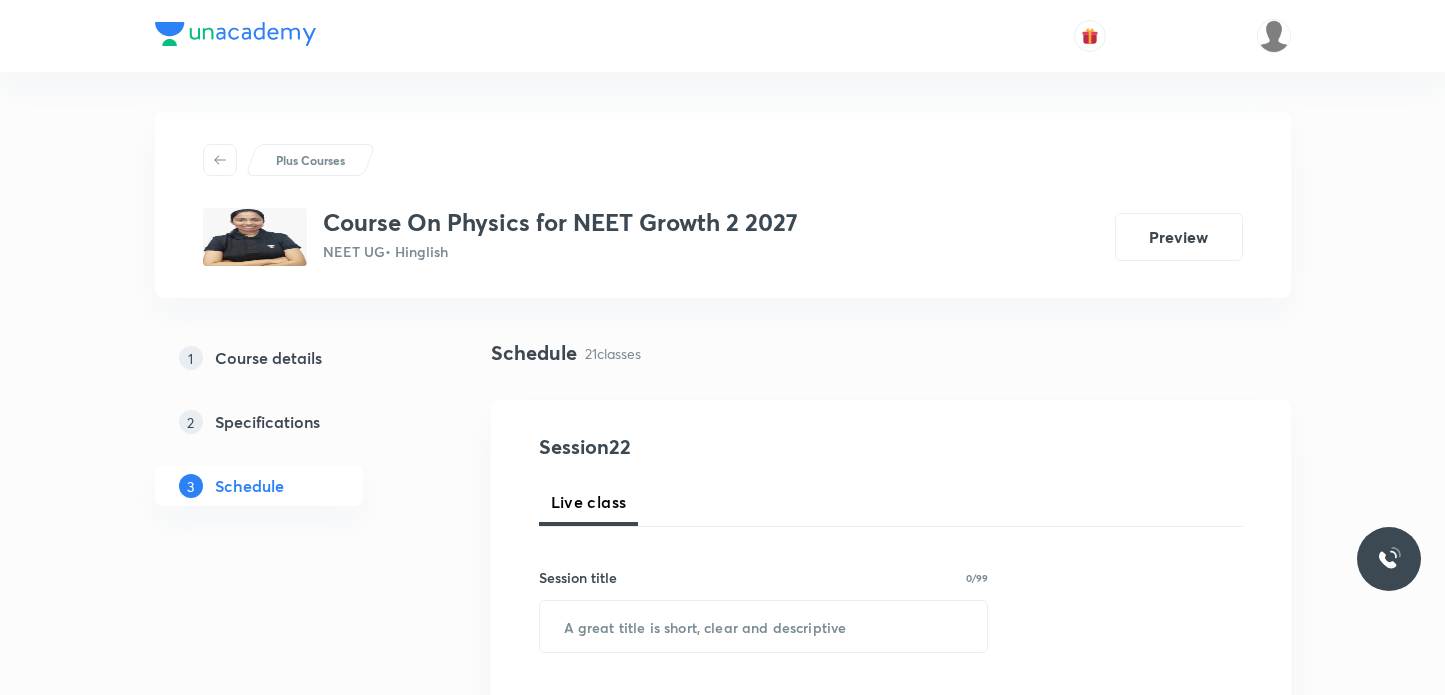 scroll, scrollTop: 0, scrollLeft: 0, axis: both 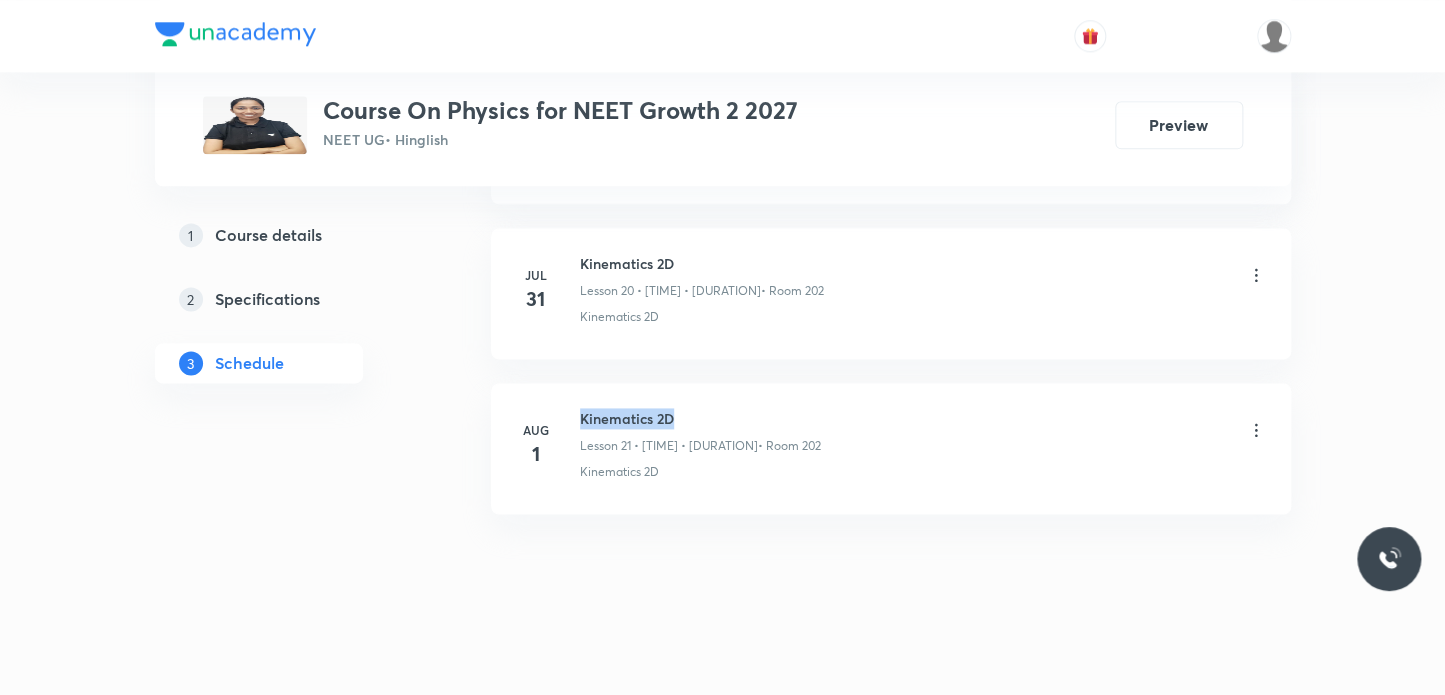drag, startPoint x: 578, startPoint y: 417, endPoint x: 685, endPoint y: 419, distance: 107.01869 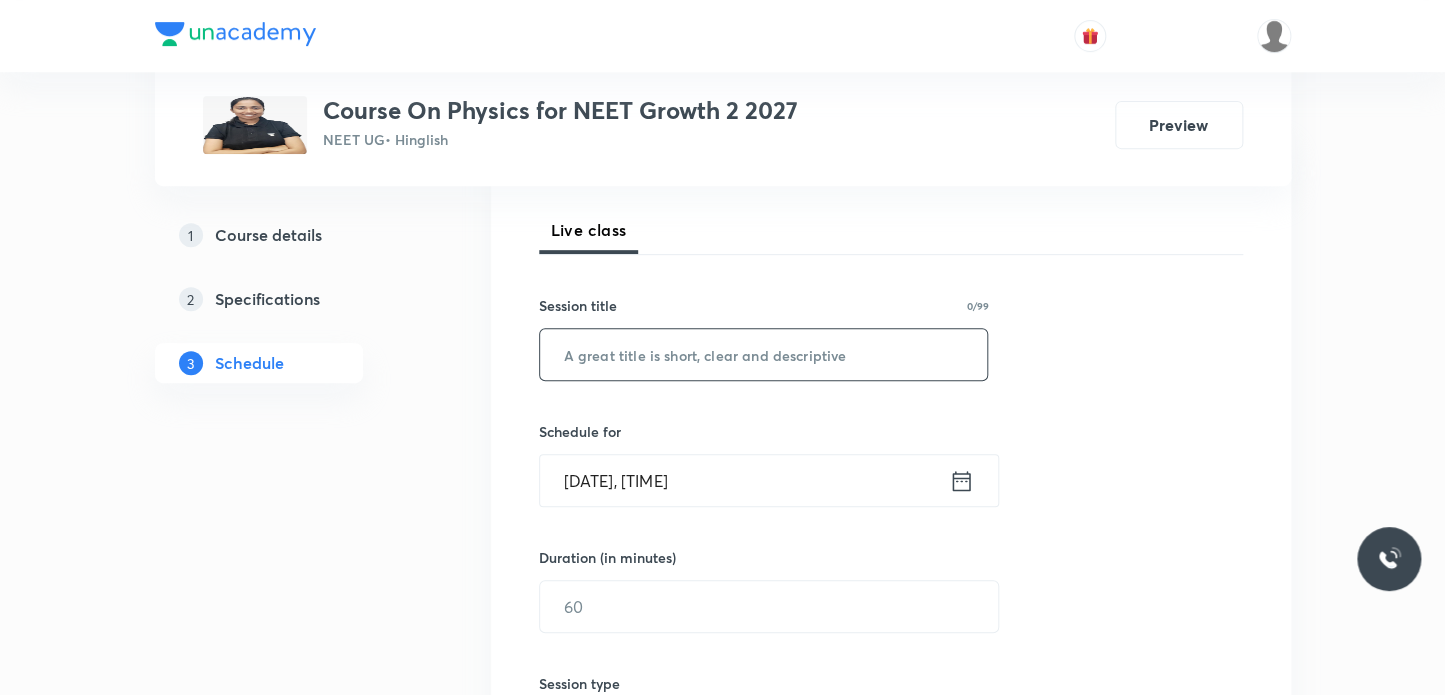 click at bounding box center [764, 354] 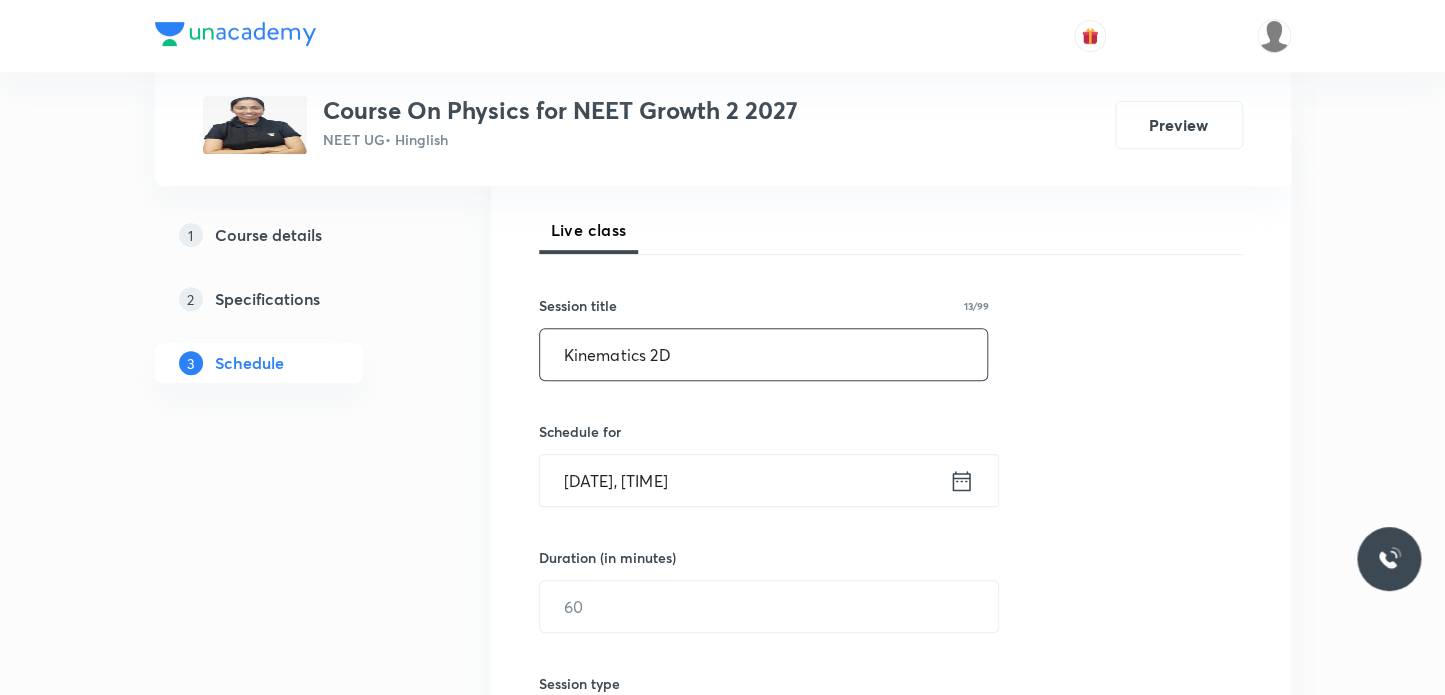 scroll, scrollTop: 454, scrollLeft: 0, axis: vertical 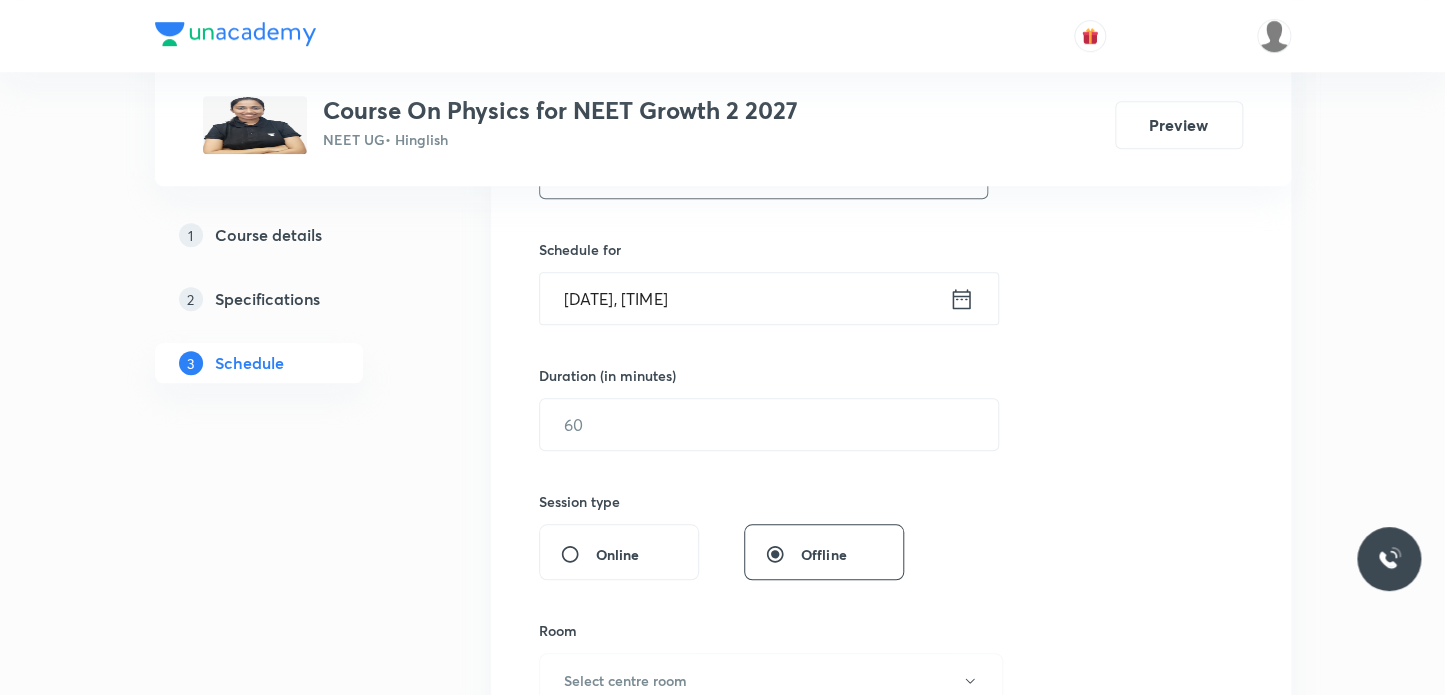 type on "Kinematics 2D" 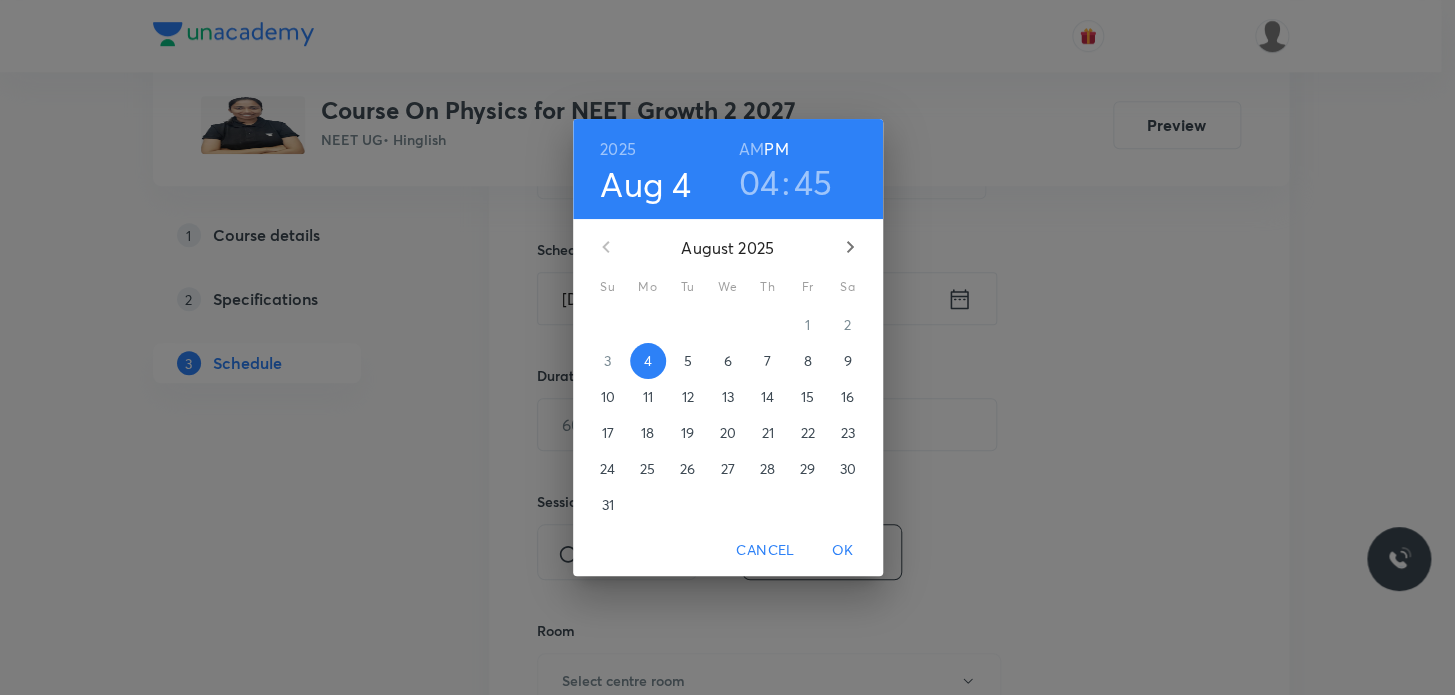 click on "45" at bounding box center [813, 182] 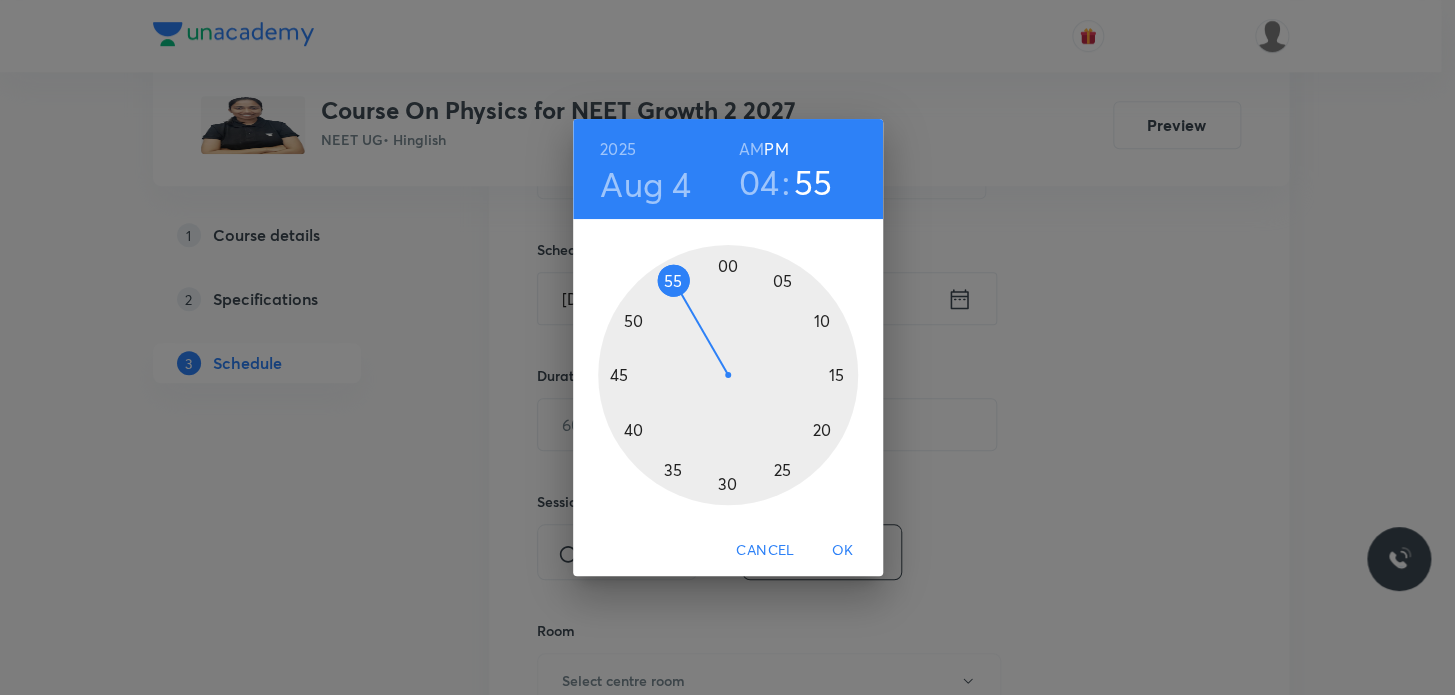 drag, startPoint x: 624, startPoint y: 370, endPoint x: 680, endPoint y: 297, distance: 92.00543 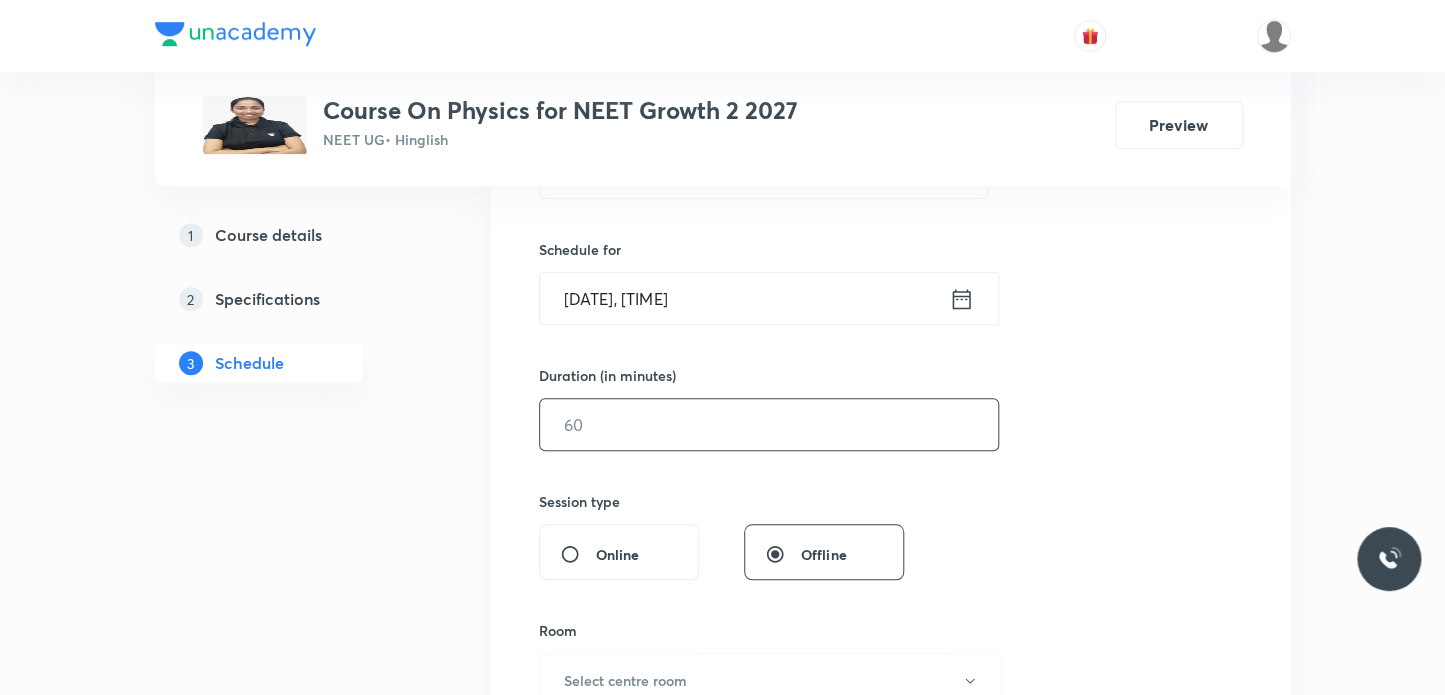 click at bounding box center (769, 424) 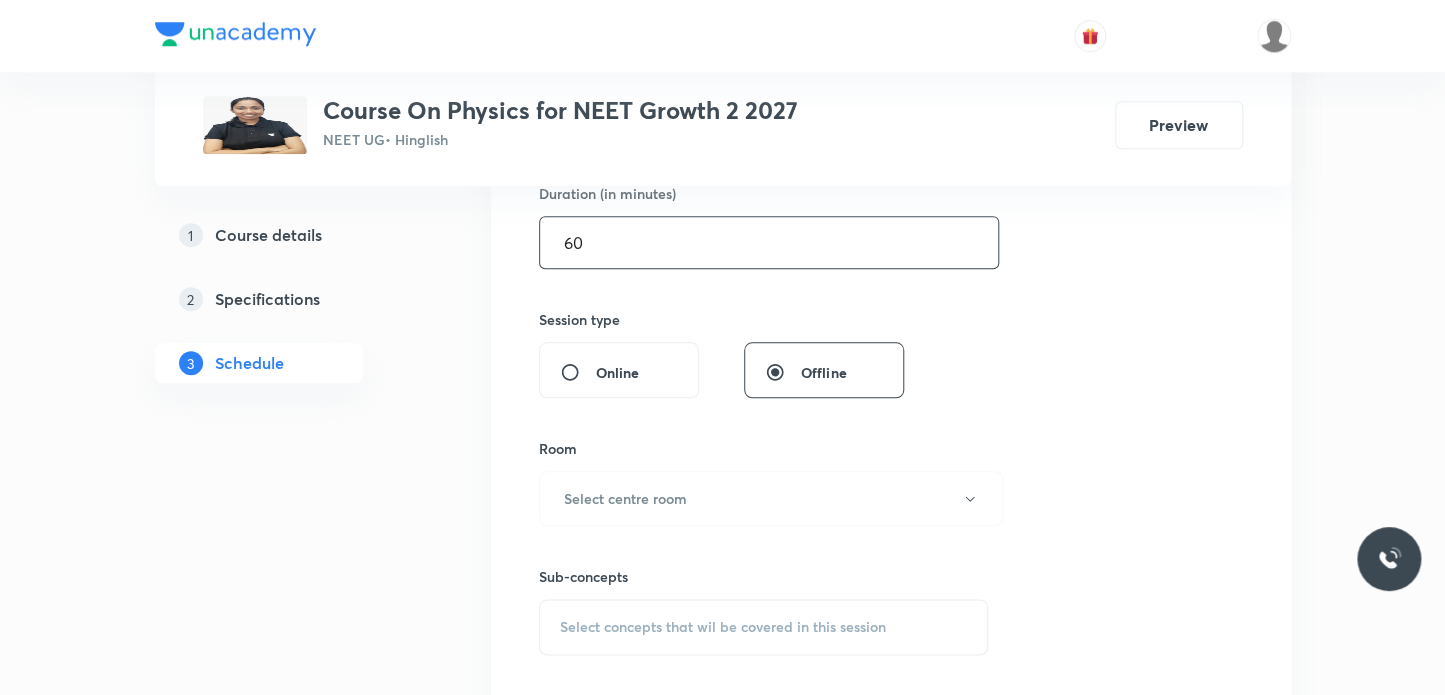 scroll, scrollTop: 818, scrollLeft: 0, axis: vertical 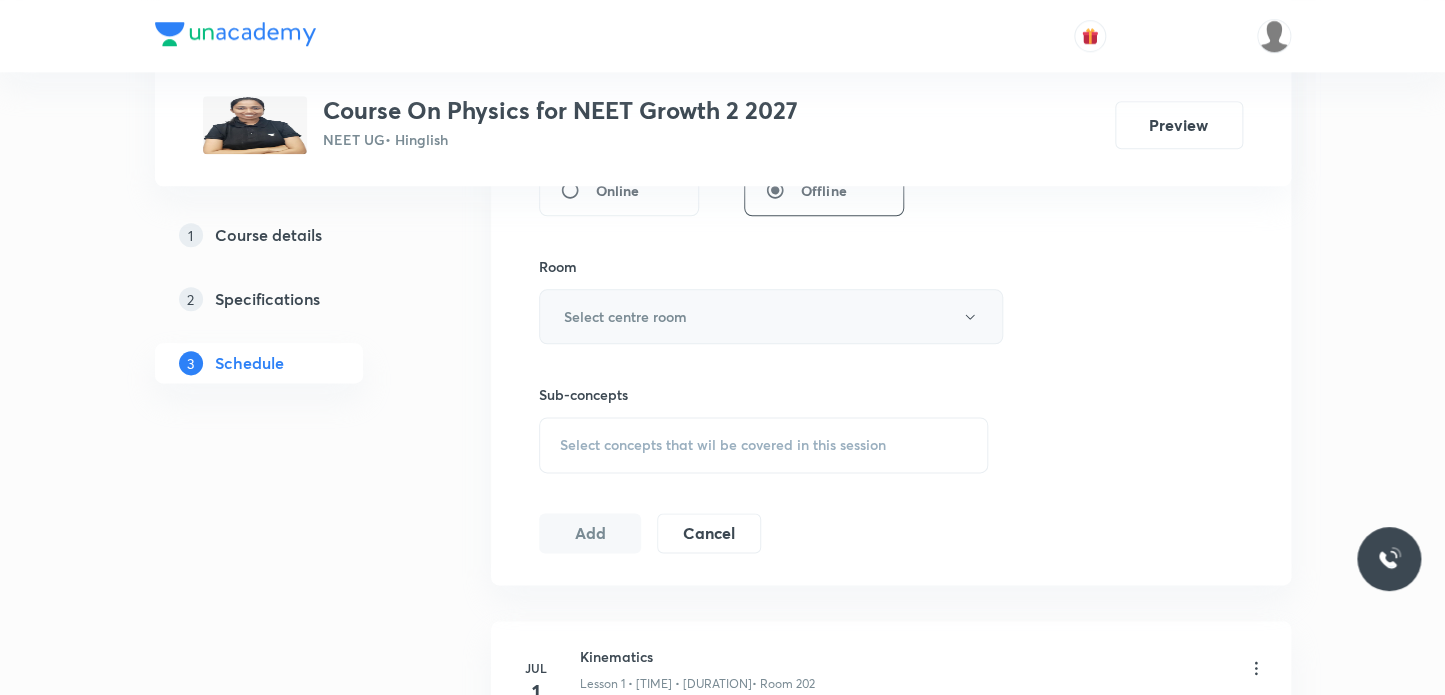 type on "60" 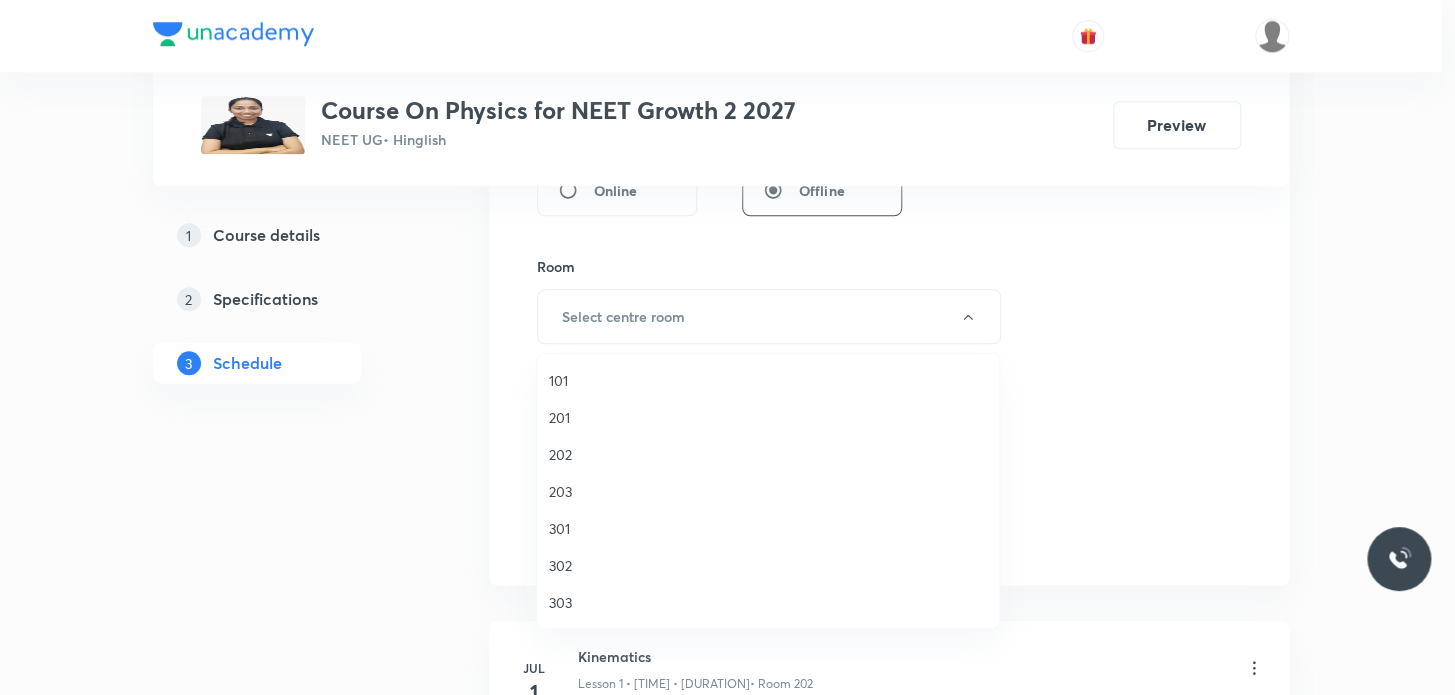 click on "202" at bounding box center (768, 454) 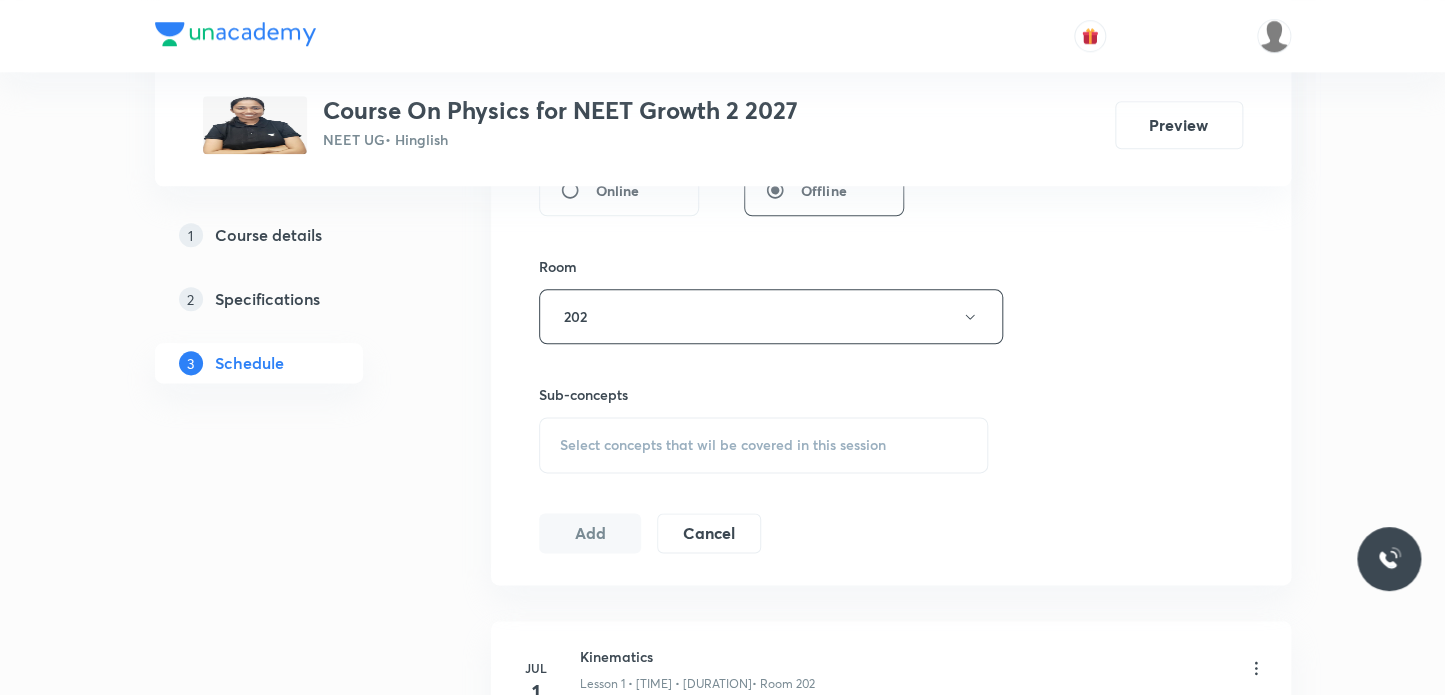 click on "Select concepts that wil be covered in this session" at bounding box center [723, 445] 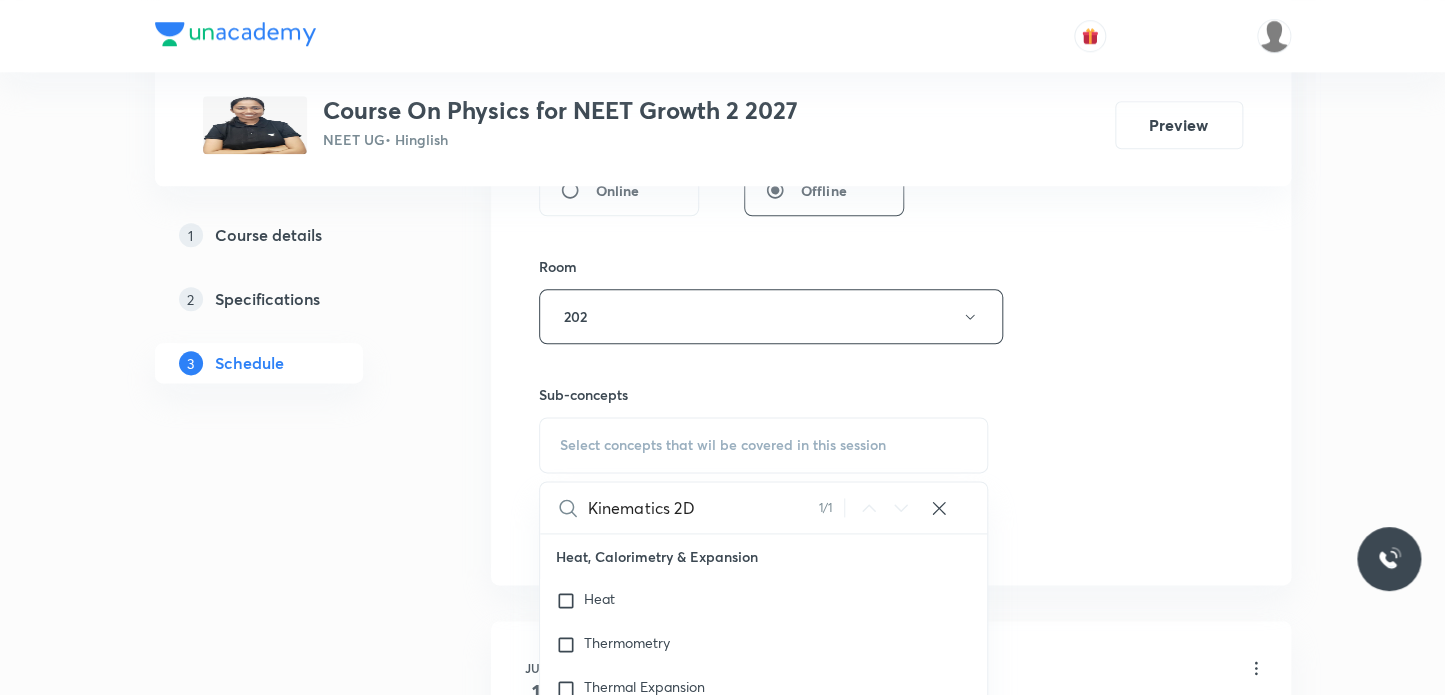 scroll, scrollTop: 16260, scrollLeft: 0, axis: vertical 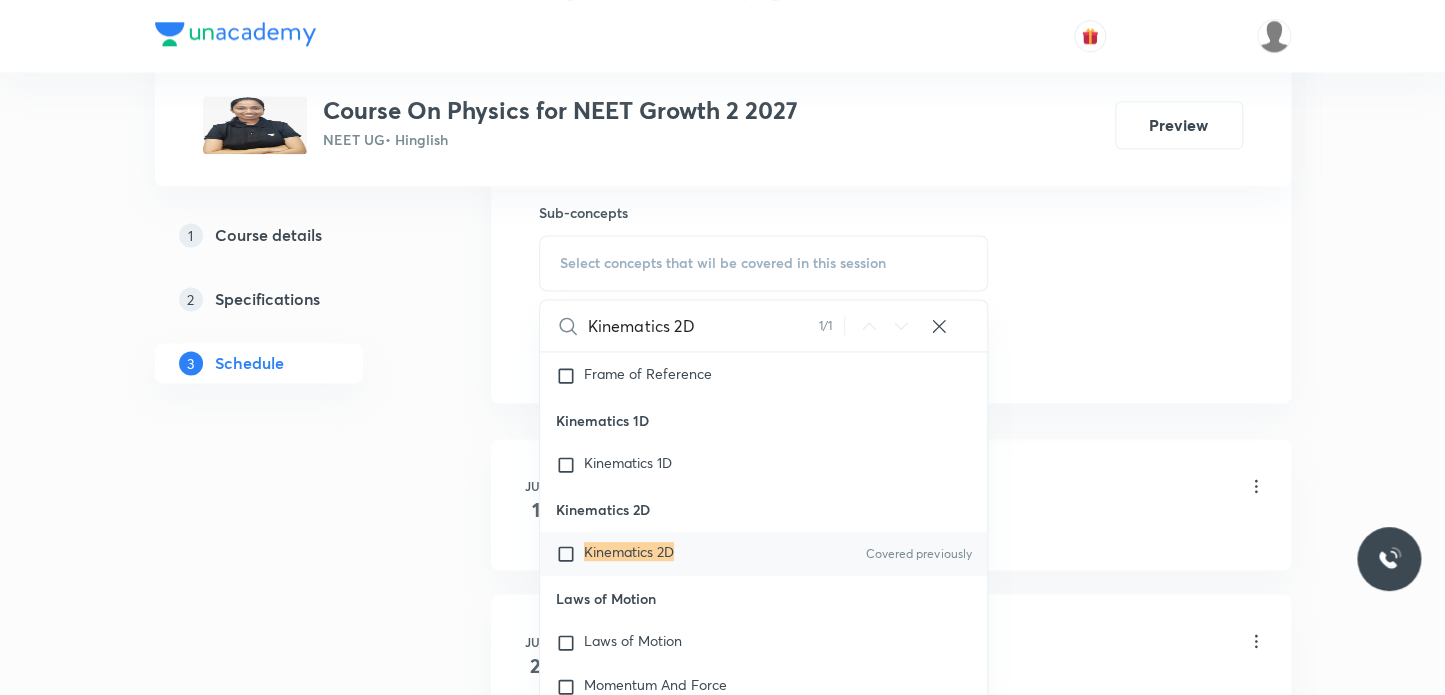 type on "Kinematics 2D" 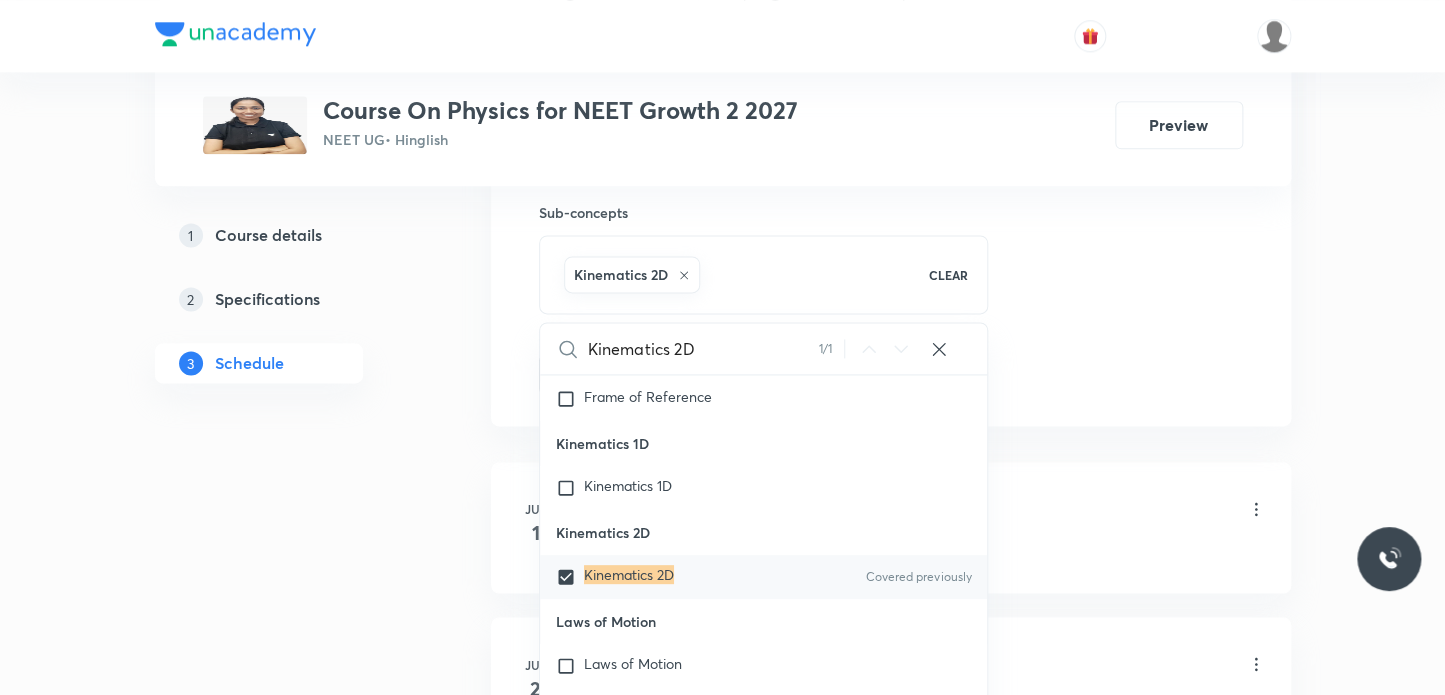 click on "Session  22 Live class Session title 13/99 Kinematics 2D ​ Schedule for Aug 4, 2025, 4:55 PM ​ Duration (in minutes) 60 ​   Session type Online Offline Room 202 Sub-concepts Kinematics 2D CLEAR Kinematics 2D 1 / 1 ​ Heat, Calorimetry & Expansion Heat Thermometry Thermal Expansion Calorimetry Conduction Radiation Heat Transfer Heat Transfer Thermodynamics Thermodynamic System First Law of Thermodynamics Heat in Thermodynamics Gaseous Mixture Different Processes in First Law of Thermodynamics Reversible and irreversible Process Heat Engine Second Law of Thermodynamics Refrigerator or Heat Pump Thermodynamics Kinetic Theory of Gases Avogadro's Number Assumption of Ideal Gases (or Kinetic Theory of Gases) Derivation of Gas Laws from Kinetic Theory of Gases Equation of State or Ideal Gas Equation Relation between Pressure and Kinetic Energy Average Translational Kinetic energy Per Molecule of Gas  Maxwell's Law (or the Distribution of Molecular Speeds) Mean Free Path  Degree of Freedom  Graphs Graphs Units" at bounding box center (891, -87) 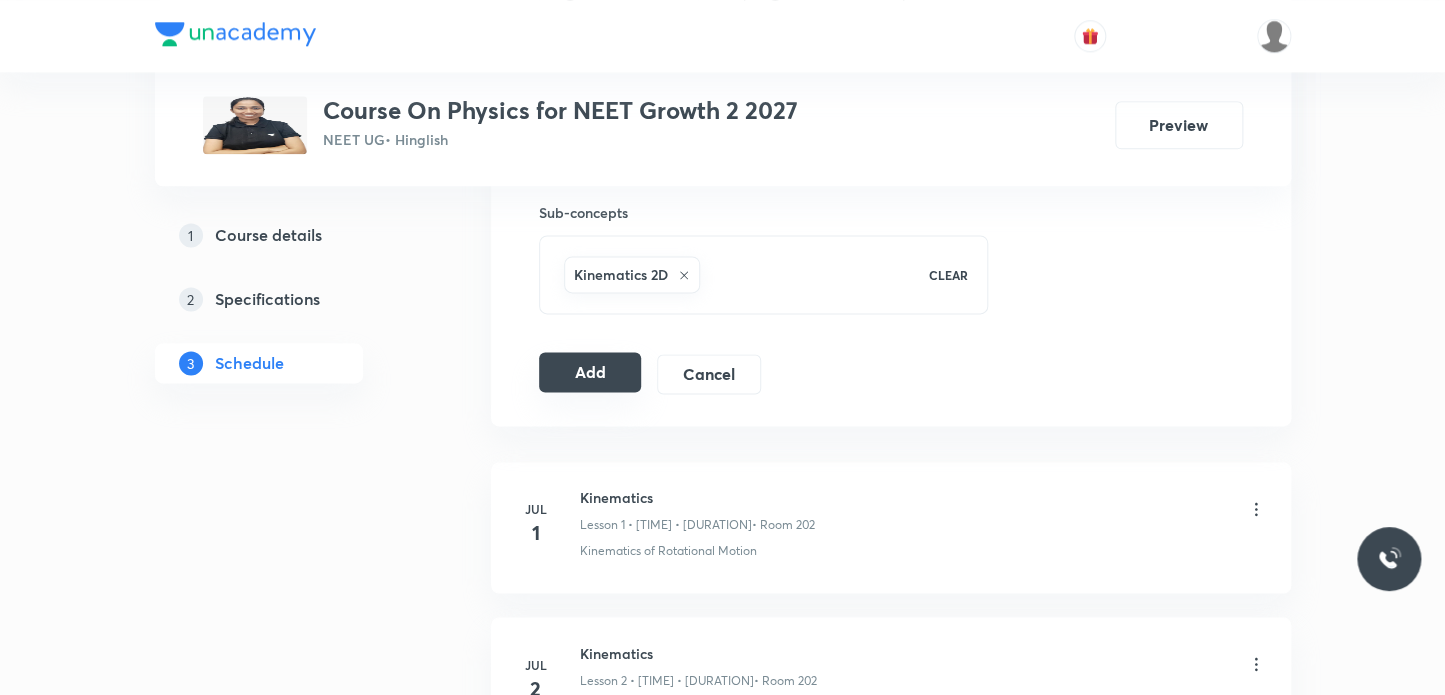 click on "Add" at bounding box center (590, 372) 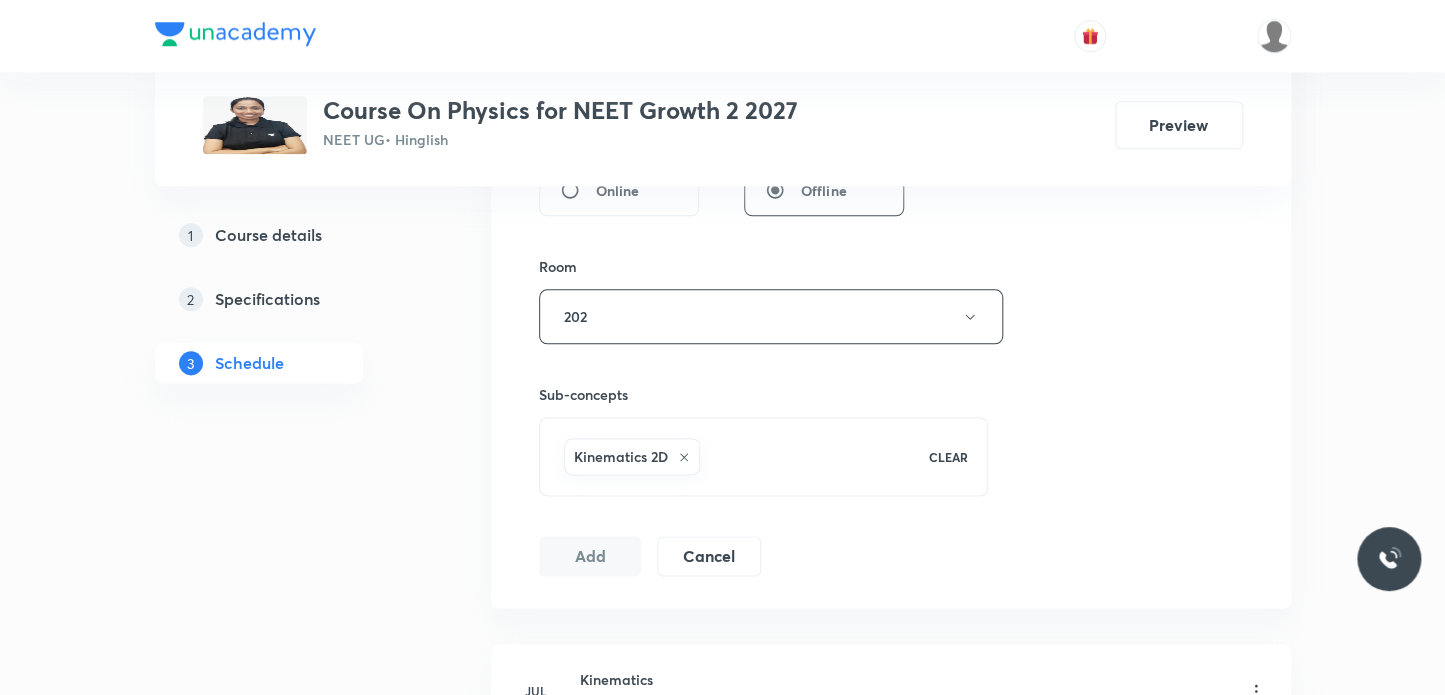 scroll, scrollTop: 454, scrollLeft: 0, axis: vertical 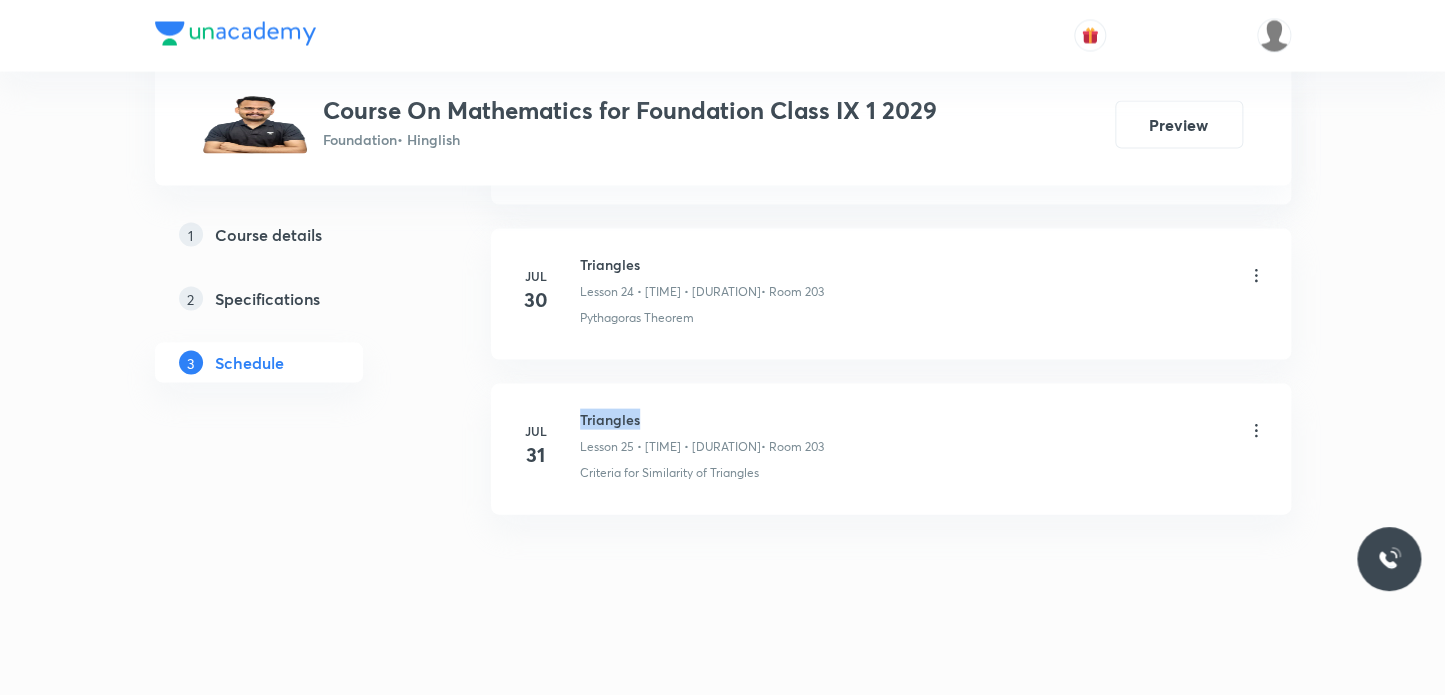 drag, startPoint x: 580, startPoint y: 412, endPoint x: 668, endPoint y: 411, distance: 88.005684 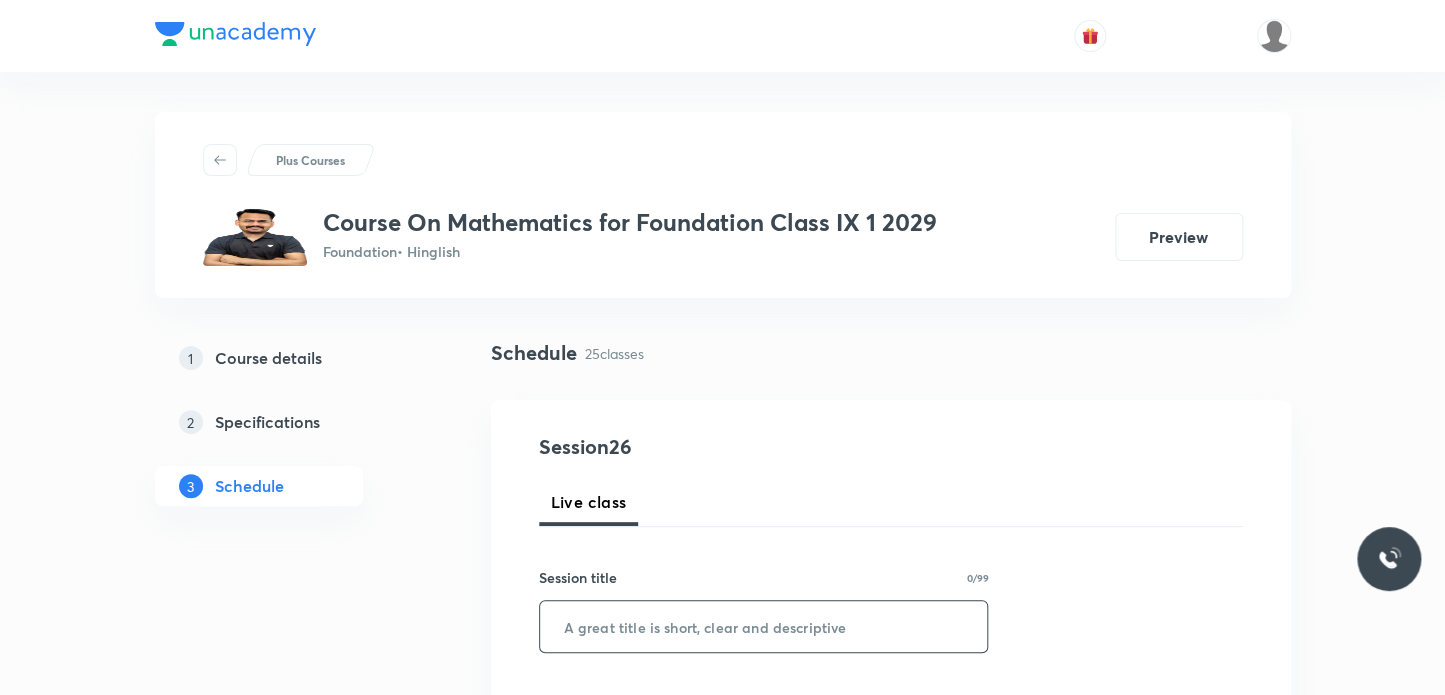 scroll, scrollTop: 181, scrollLeft: 0, axis: vertical 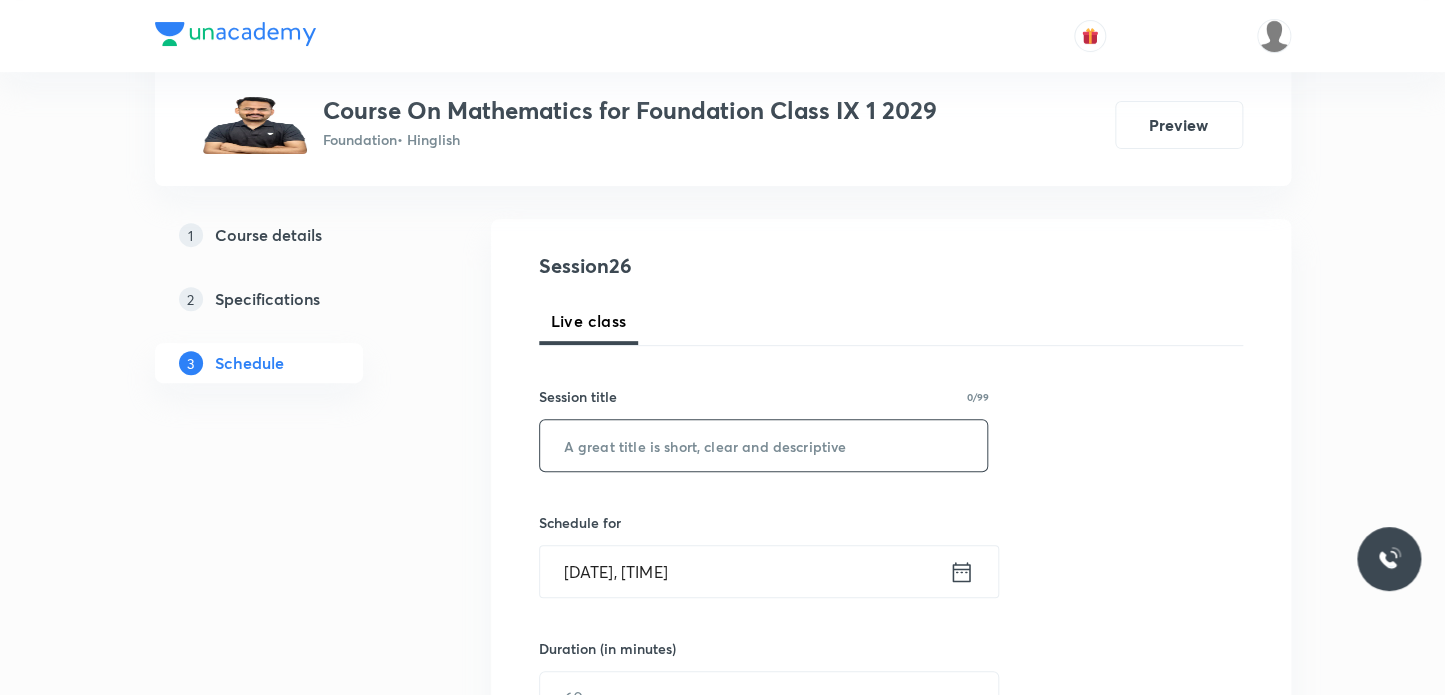 click at bounding box center [764, 445] 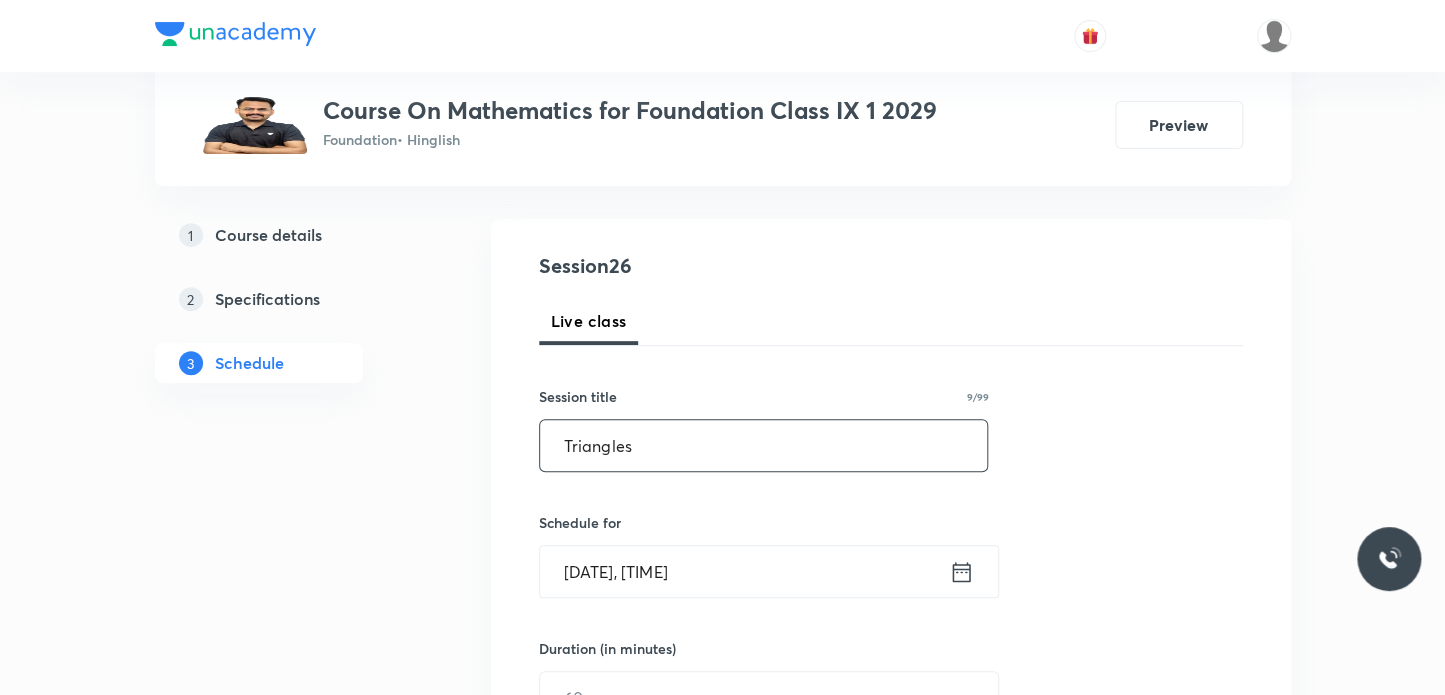 scroll, scrollTop: 272, scrollLeft: 0, axis: vertical 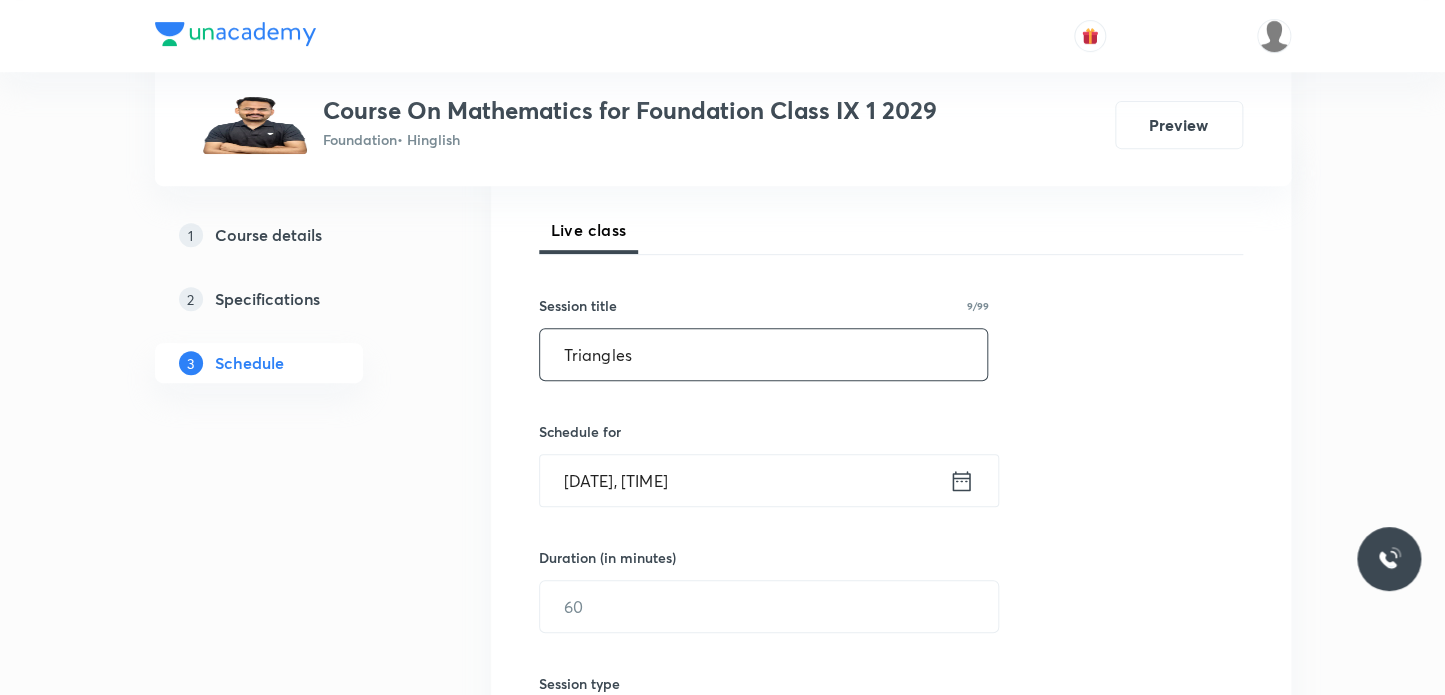 type on "Triangles" 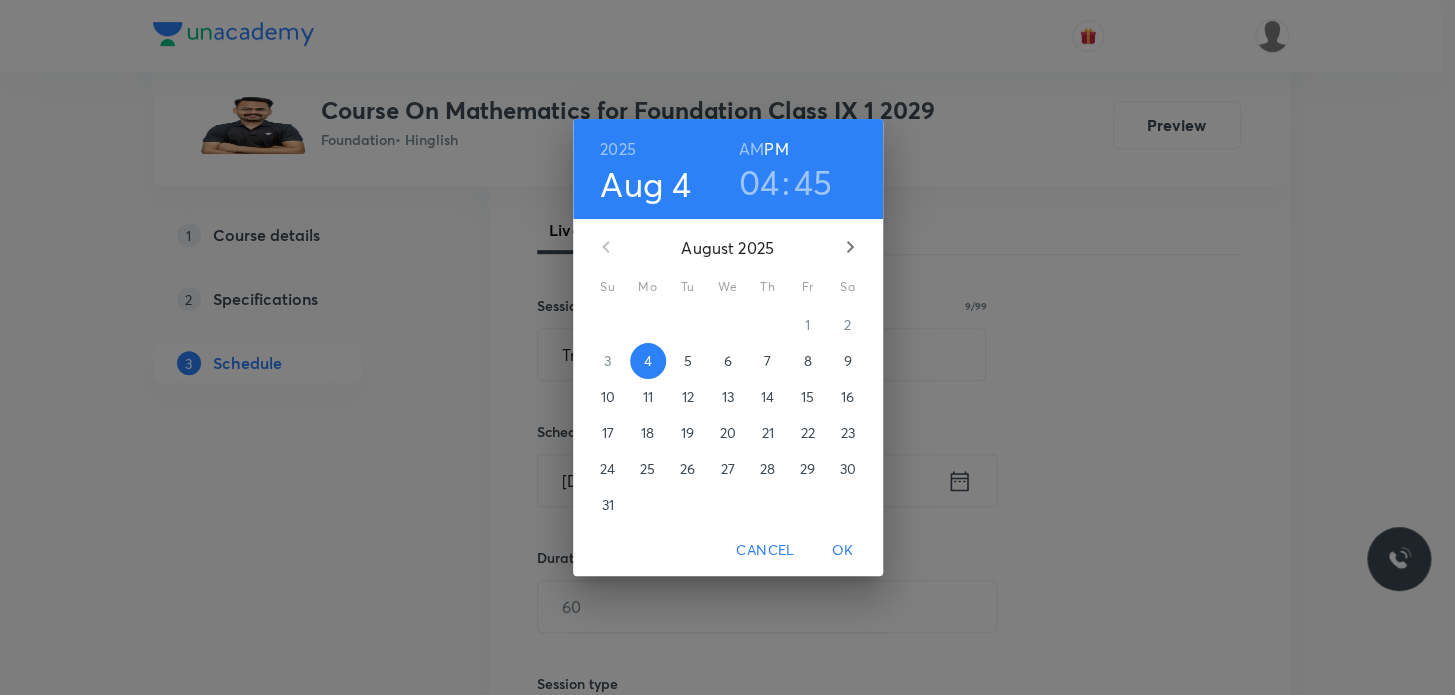 click on "45" at bounding box center (813, 182) 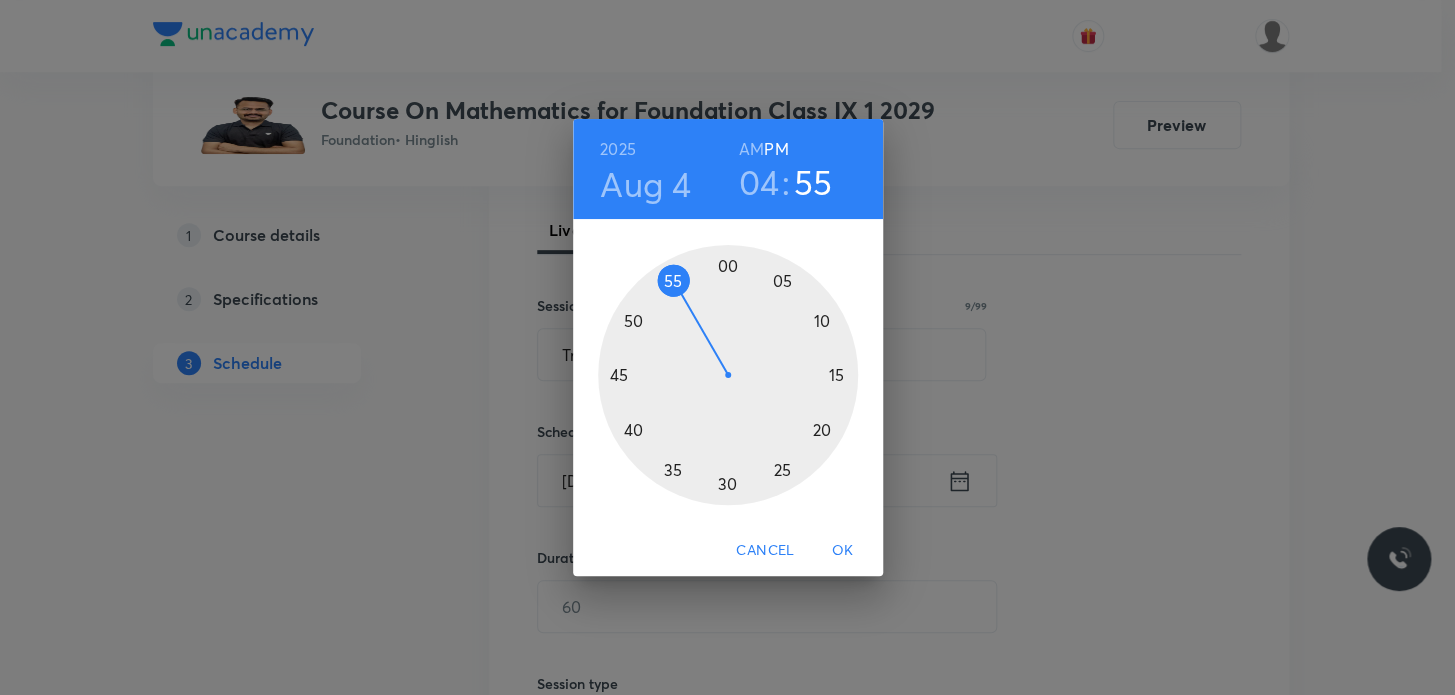 drag, startPoint x: 626, startPoint y: 371, endPoint x: 681, endPoint y: 299, distance: 90.60353 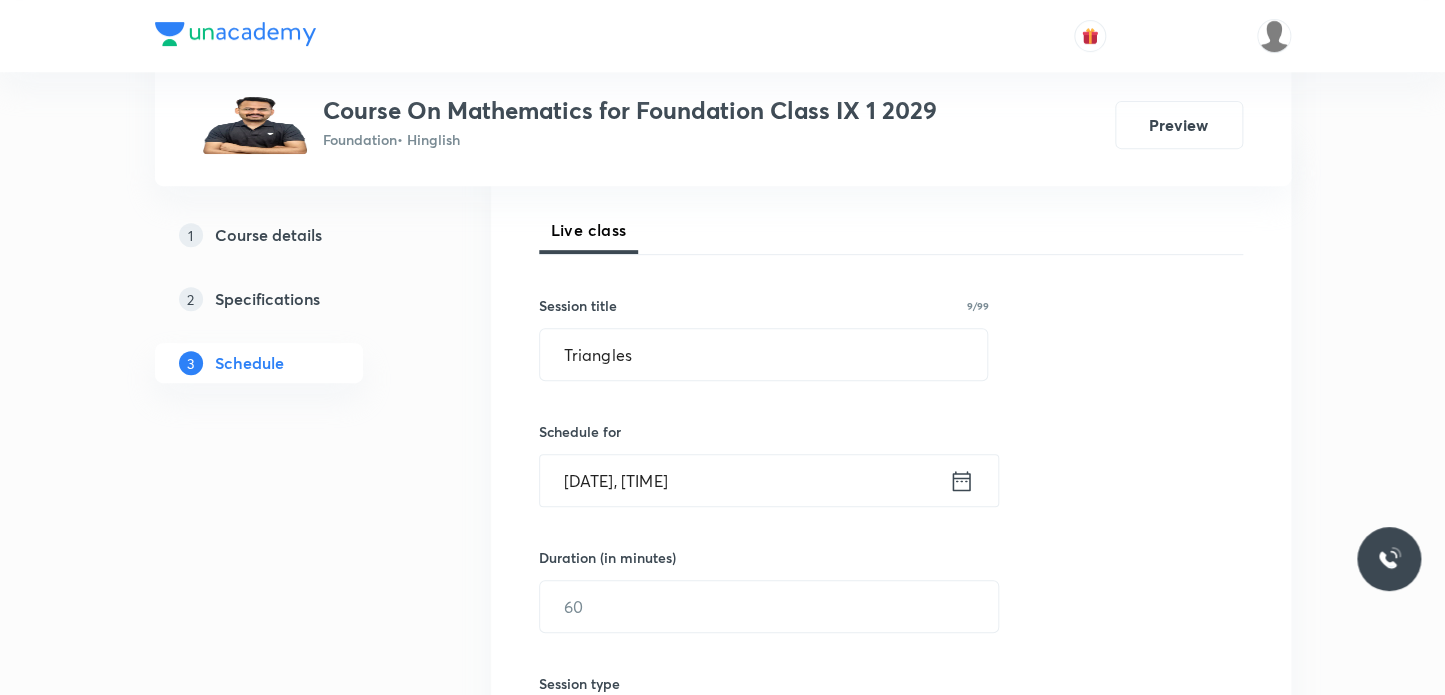 scroll, scrollTop: 454, scrollLeft: 0, axis: vertical 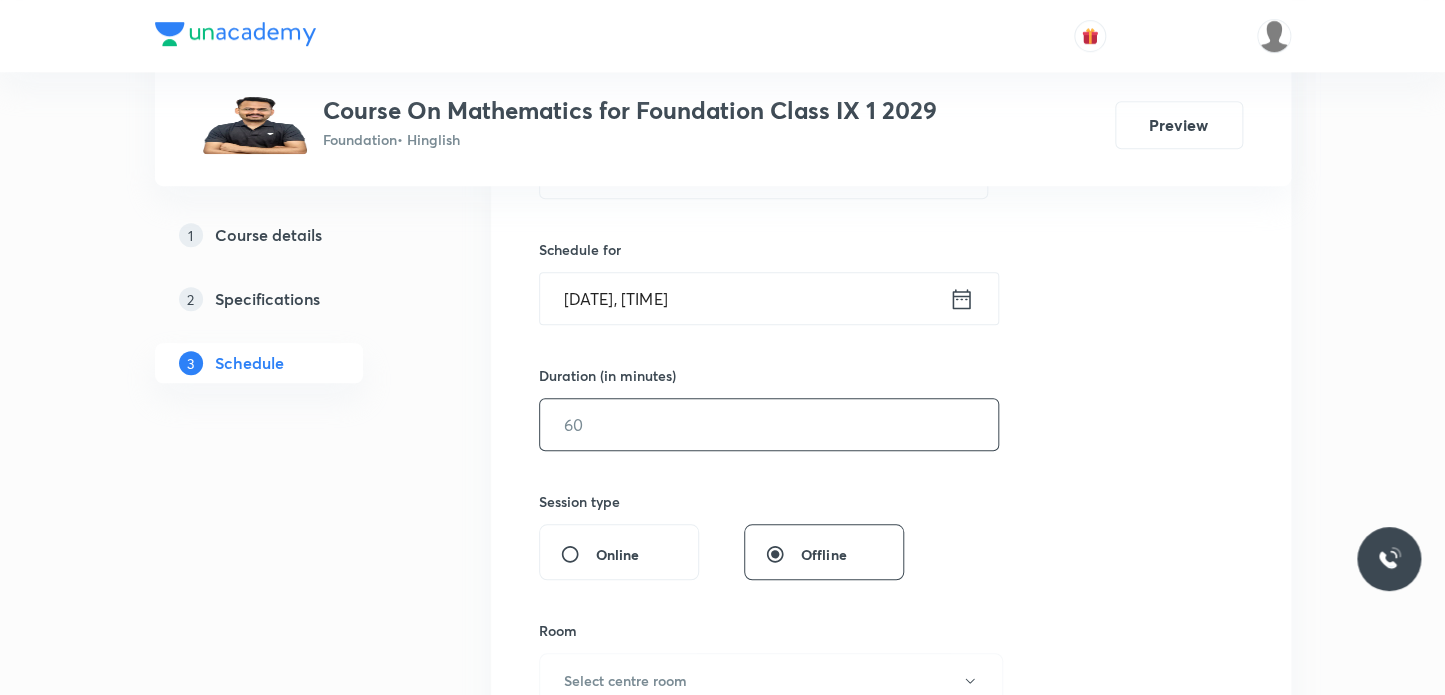 drag, startPoint x: 624, startPoint y: 419, endPoint x: 638, endPoint y: 419, distance: 14 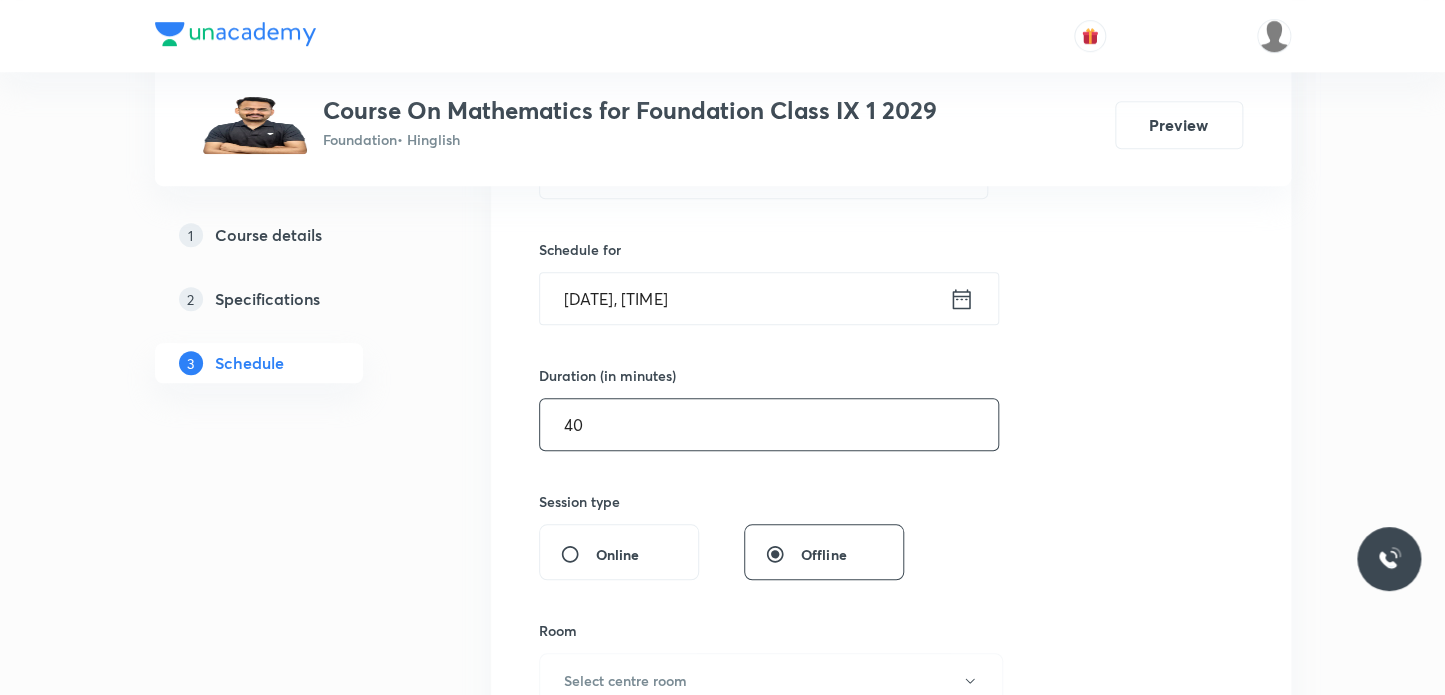 scroll, scrollTop: 727, scrollLeft: 0, axis: vertical 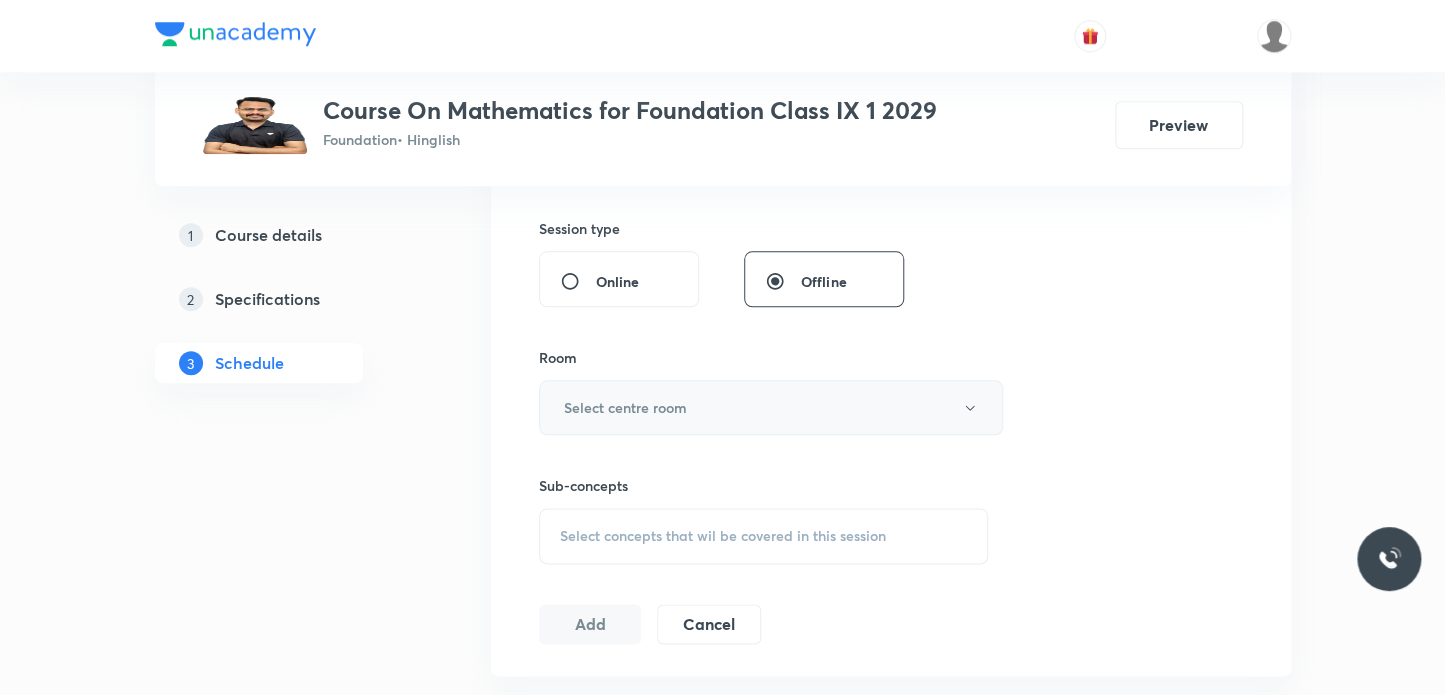 type on "40" 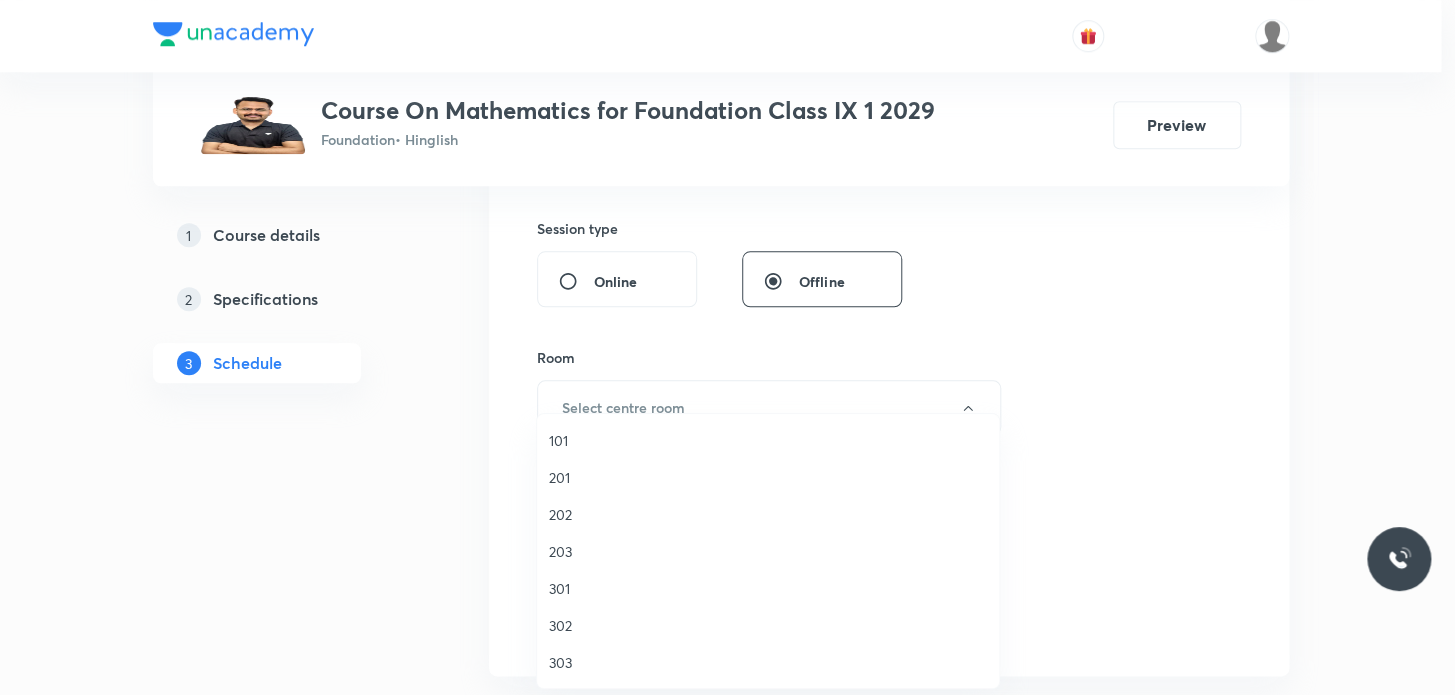 click on "203" at bounding box center [768, 551] 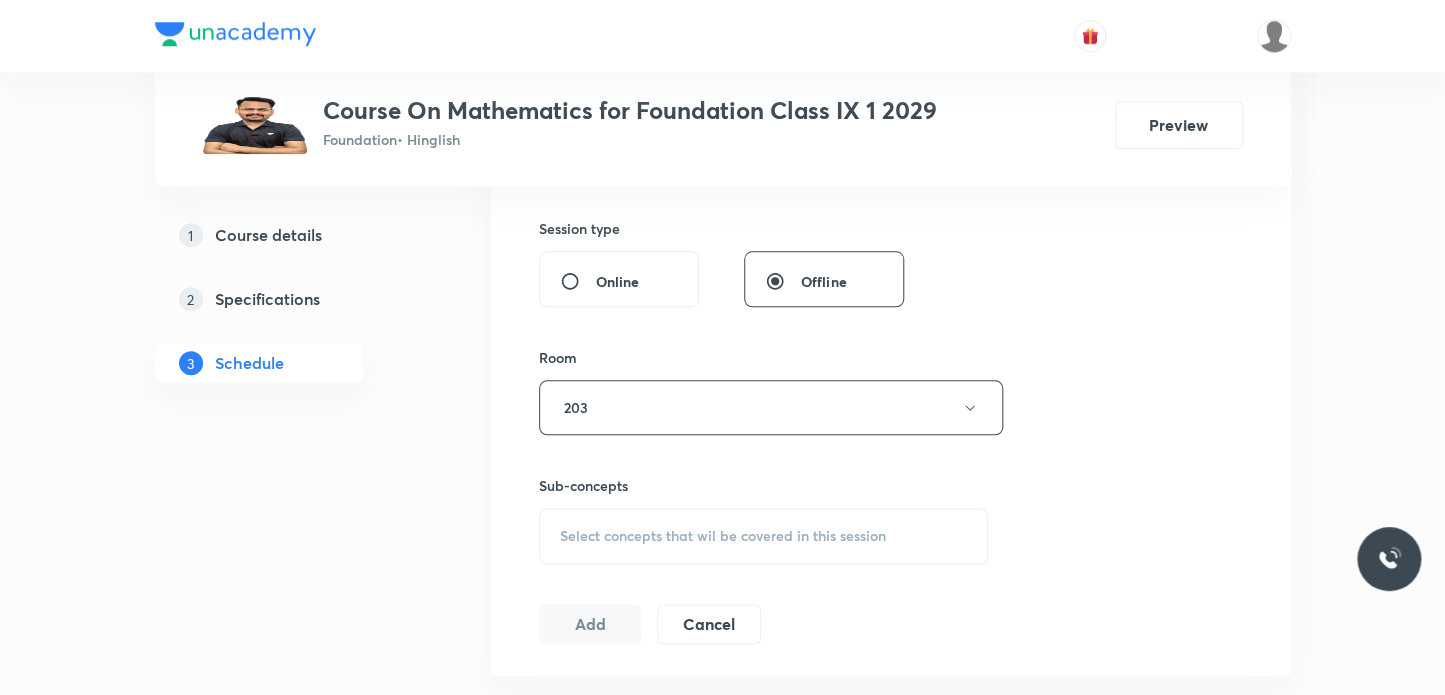 click on "Select concepts that wil be covered in this session" at bounding box center [764, 536] 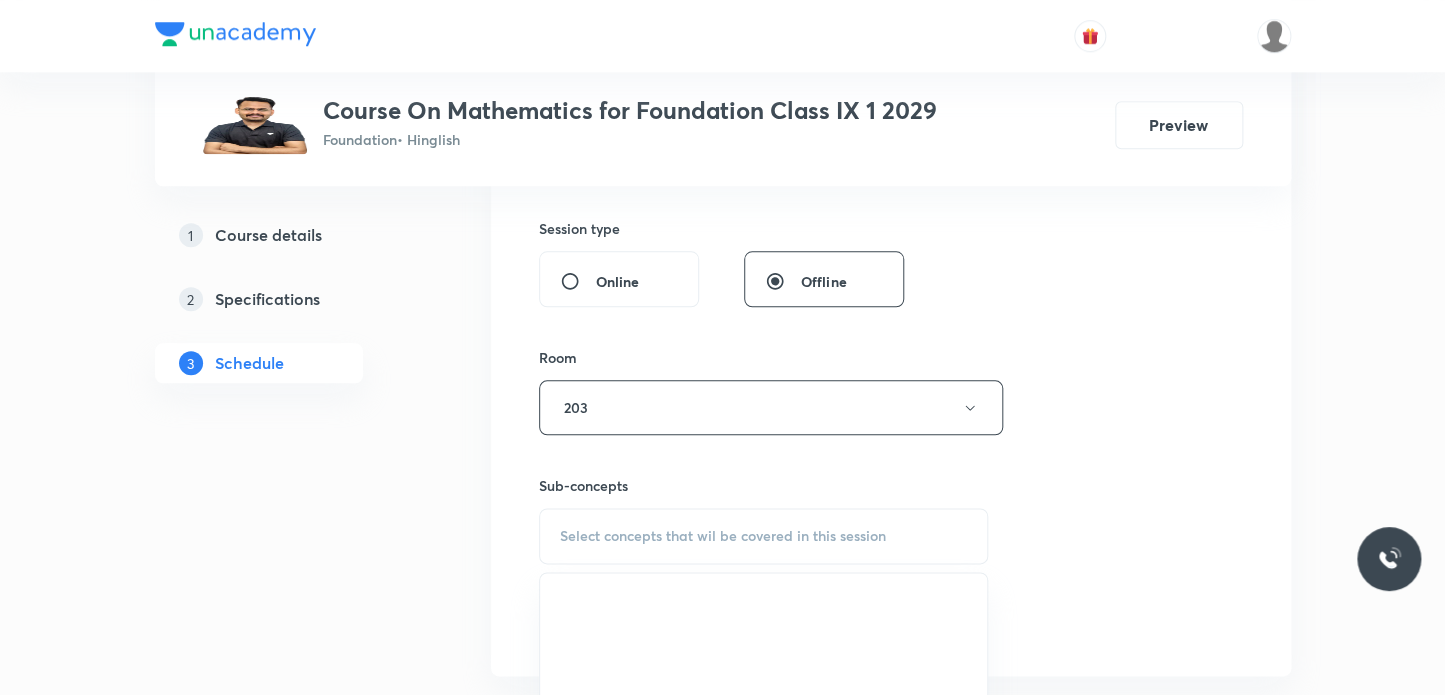 scroll, scrollTop: 1090, scrollLeft: 0, axis: vertical 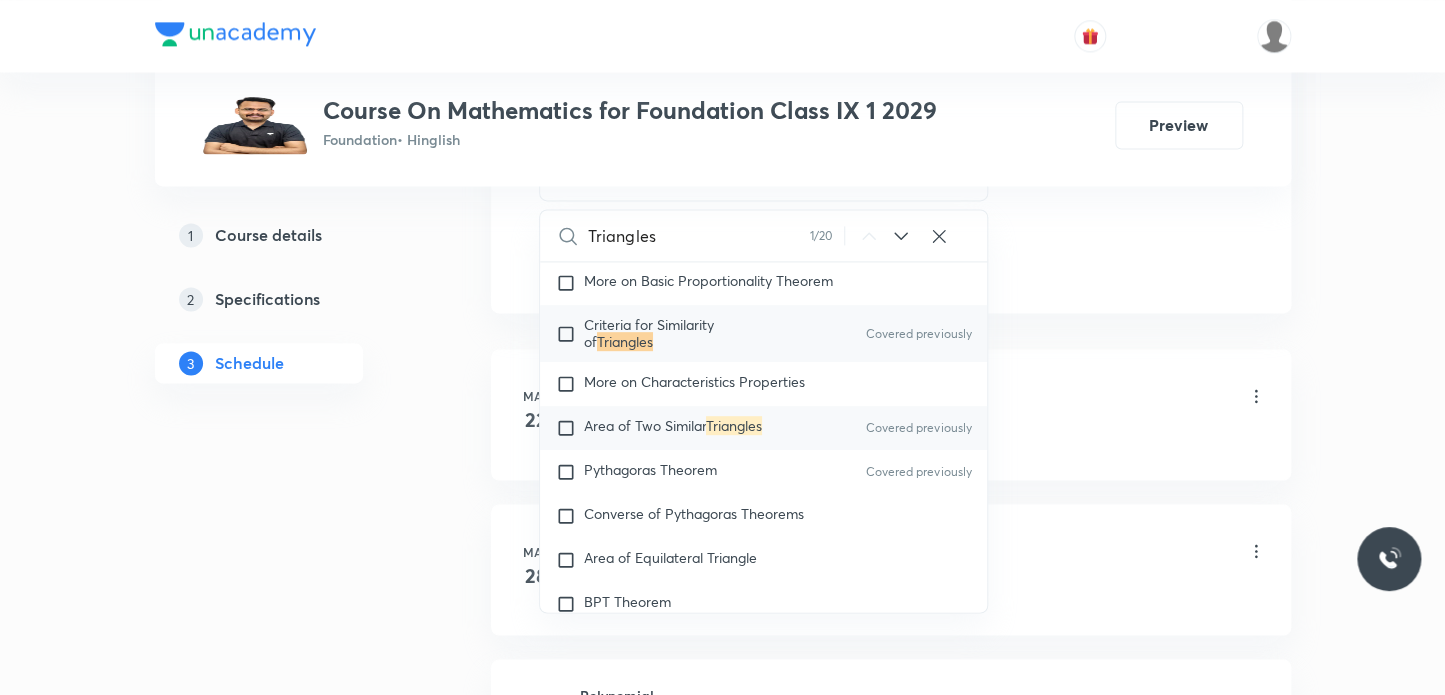 type on "Triangles" 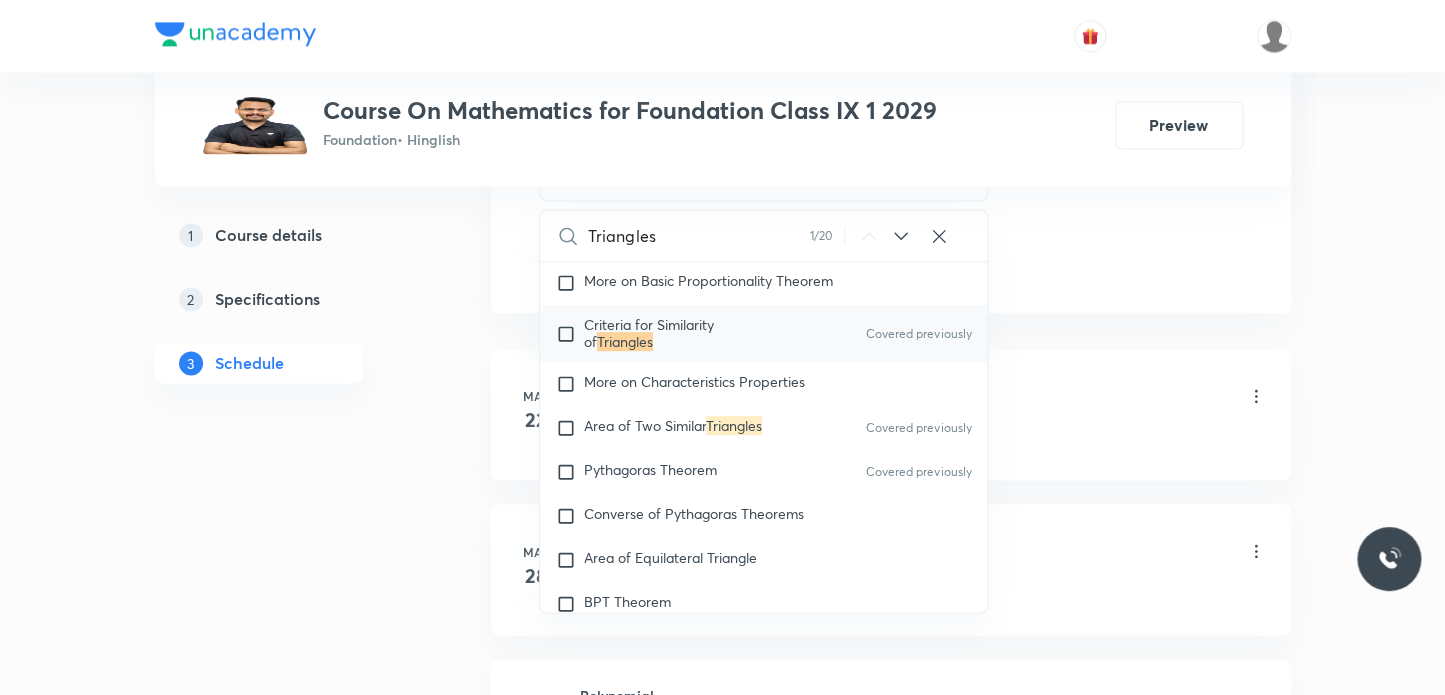 checkbox on "true" 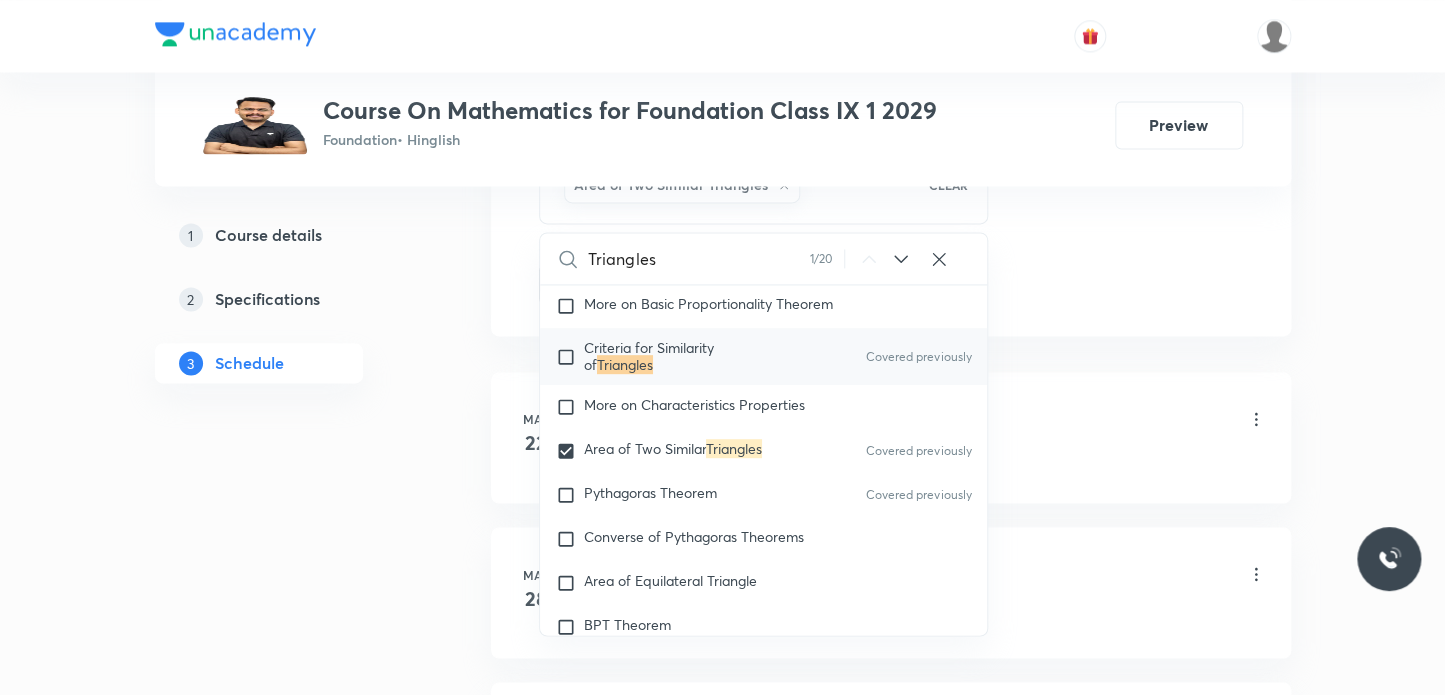 click on "Schedule 25  classes Session  26 Live class Session title 9/99 Triangles ​ Schedule for Aug 4, 2025, 4:55 PM ​ Duration (in minutes) 40 ​   Session type Online Offline Room 203 Sub-concepts Area of Two Similar Triangles CLEAR Triangles 1 / 20 ​ Progression Progression Commercial MathematicsCommercial Mathematics Algebra Algebra Mensuration Mensuration Geometry Geometry Number Systems Number Systems Covered previously Commercial Mathematics Commercial Mathematics Trigonometry Trigonometry Statistics and Probability Statistics and Probability Real Numbers Some Applications of the Fundamental Theorem  of Arithmetic The Fundamental Theorem Arithmetic Euclid's Division Algorithm Euclid's Division Lemma Divisibility Introduction Classification of Number HCF by prime factorization Relation between HCF and LCM HCF Simplest Form Polynomials Division Algorithm for Polynomials Covered previously Relationship Between the Zeros & Coefficients of a Polynomial Covered previously Graphs of Polynomial Nature of Roots" at bounding box center [891, 1811] 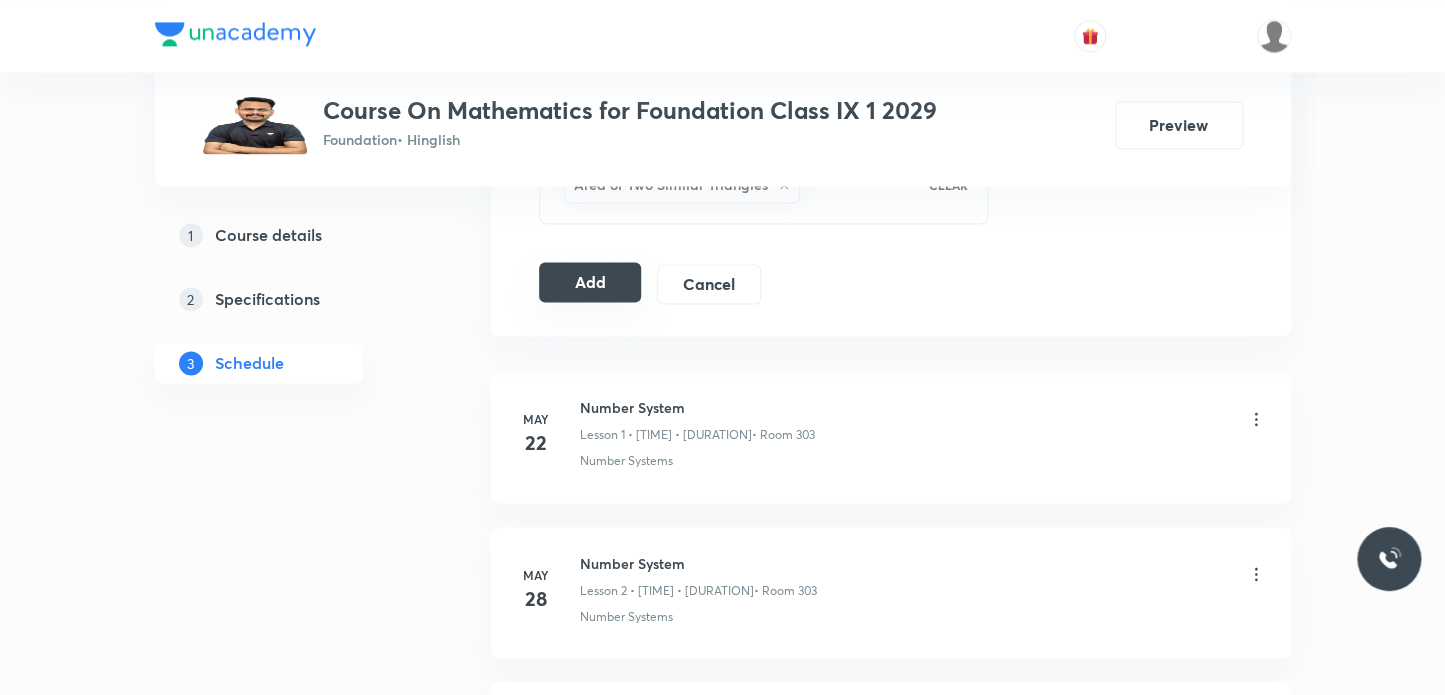 click on "Add" at bounding box center (590, 282) 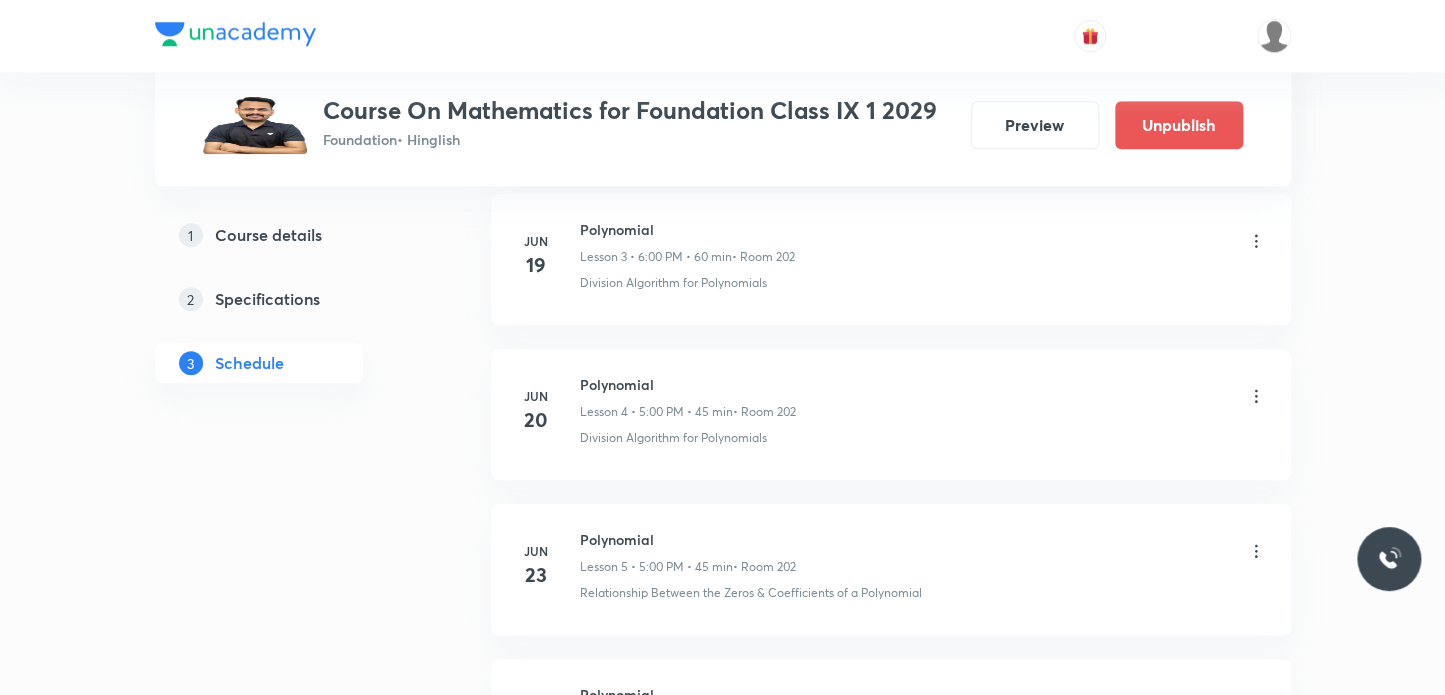 scroll, scrollTop: 4012, scrollLeft: 0, axis: vertical 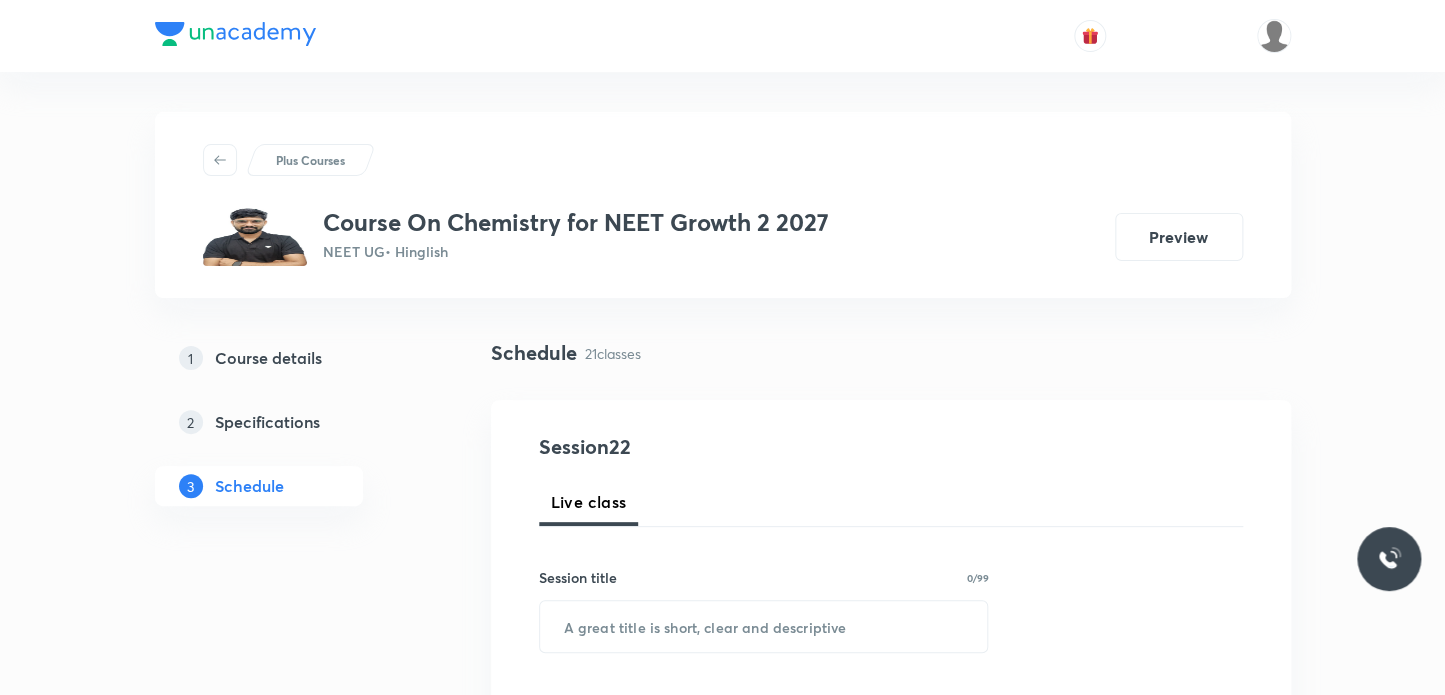 click on "Session  22 Live class Session title 0/99 ​ Schedule for [DATE], [TIME] ​ Duration (in minutes) ​   Session type Online Offline Room Select centre room Sub-concepts Select concepts that wil be covered in this session Add Cancel" at bounding box center (891, 901) 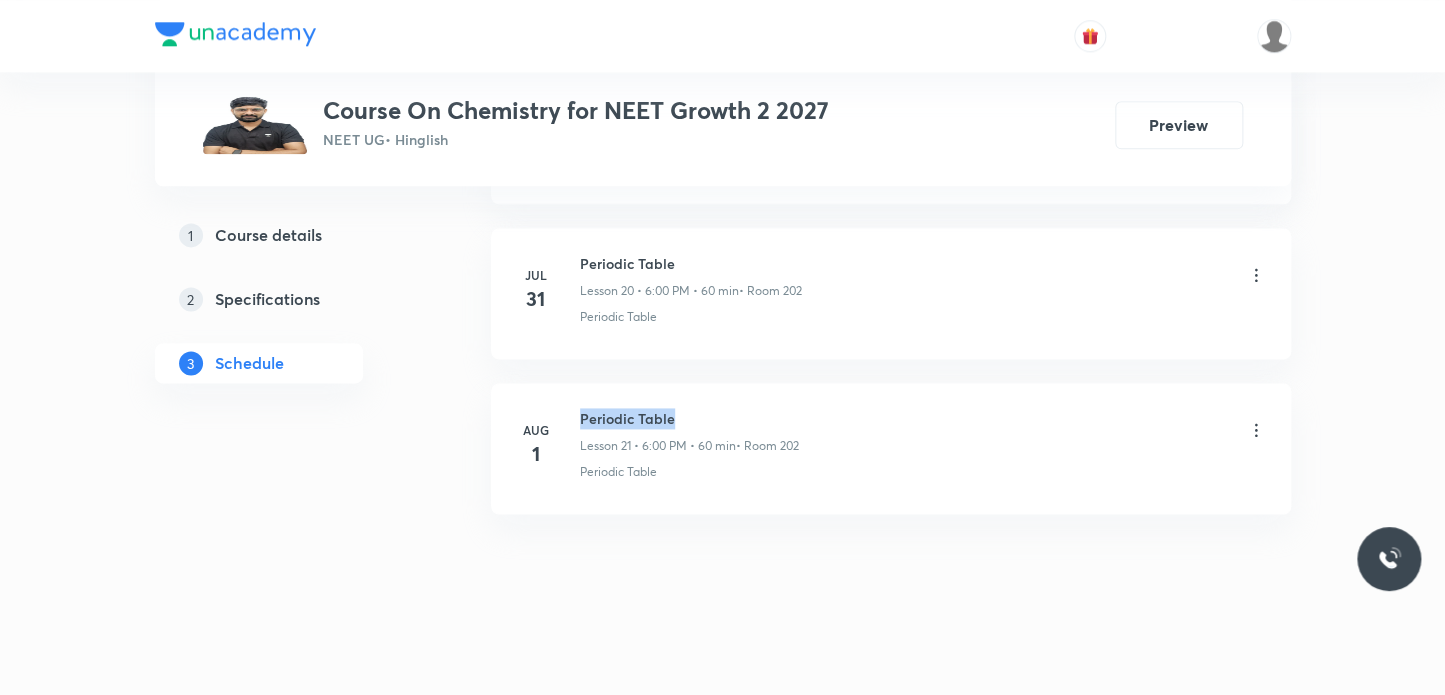drag, startPoint x: 579, startPoint y: 412, endPoint x: 730, endPoint y: 410, distance: 151.01324 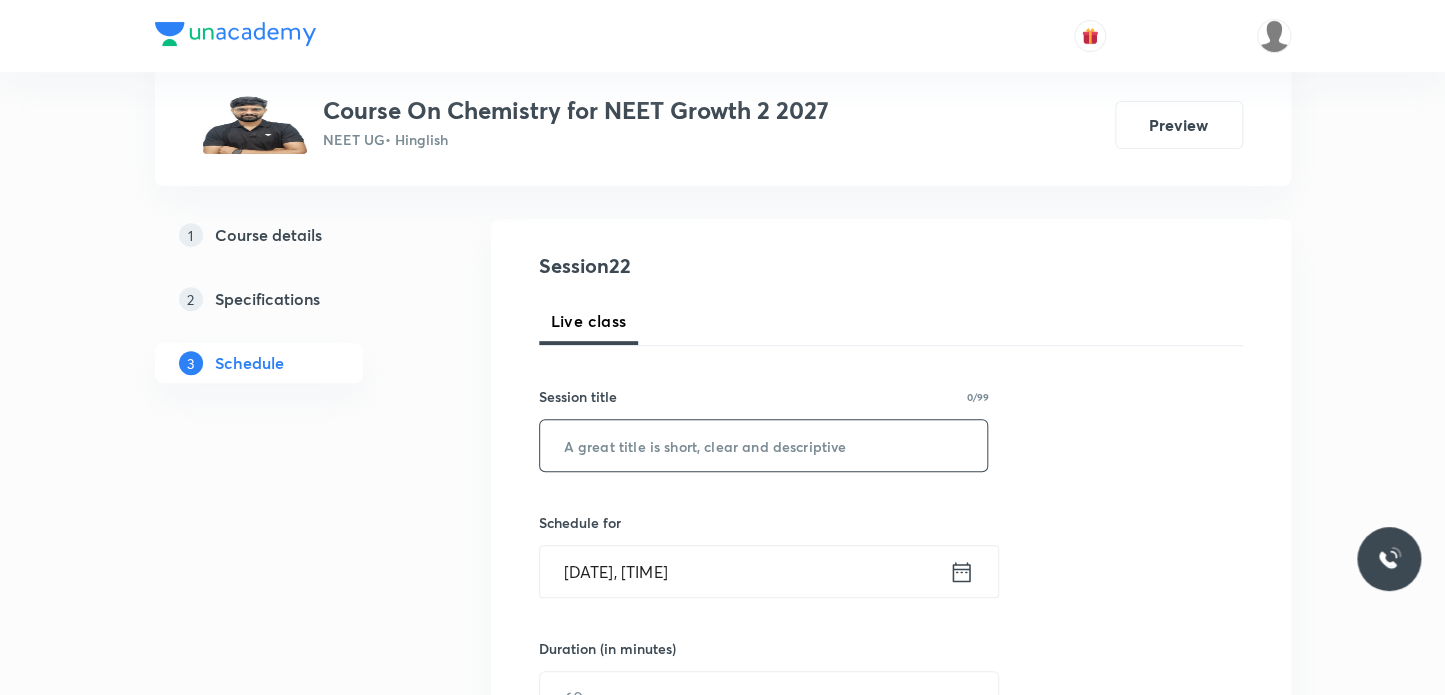 click at bounding box center [764, 445] 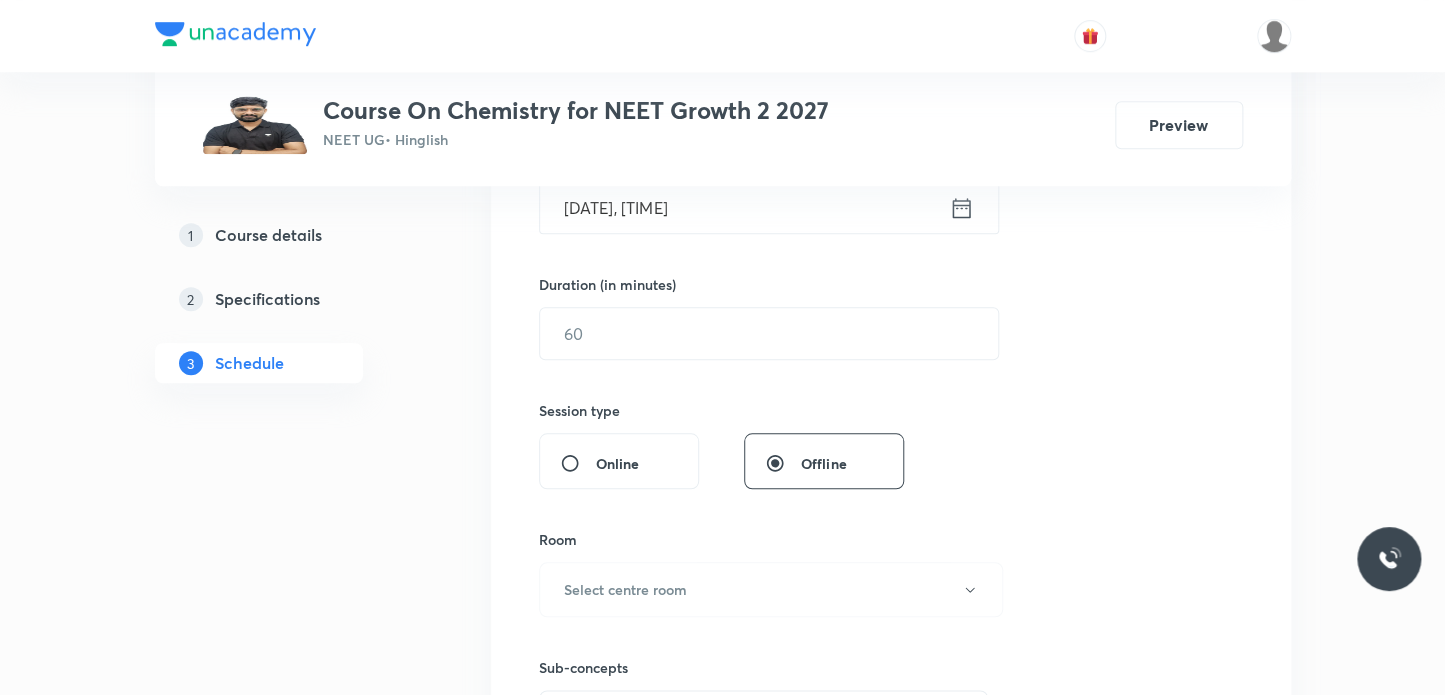scroll, scrollTop: 363, scrollLeft: 0, axis: vertical 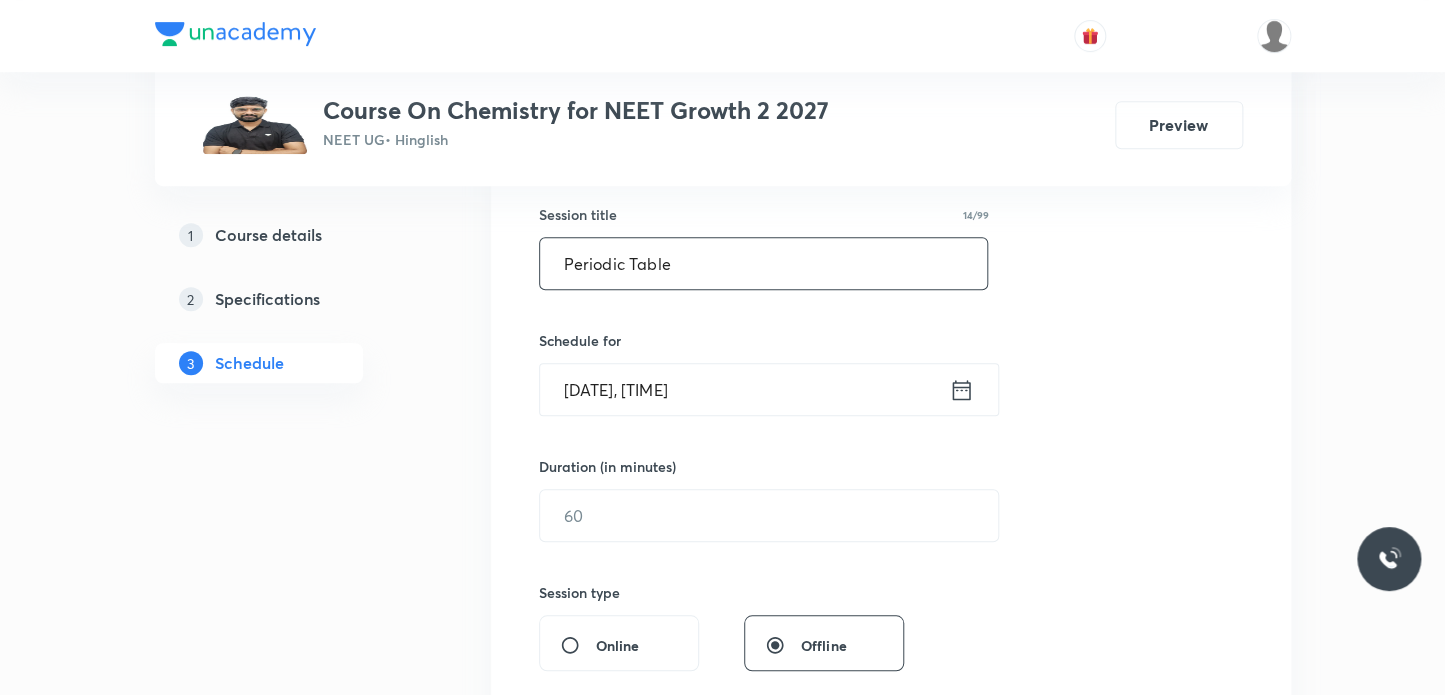 type on "Periodic Table" 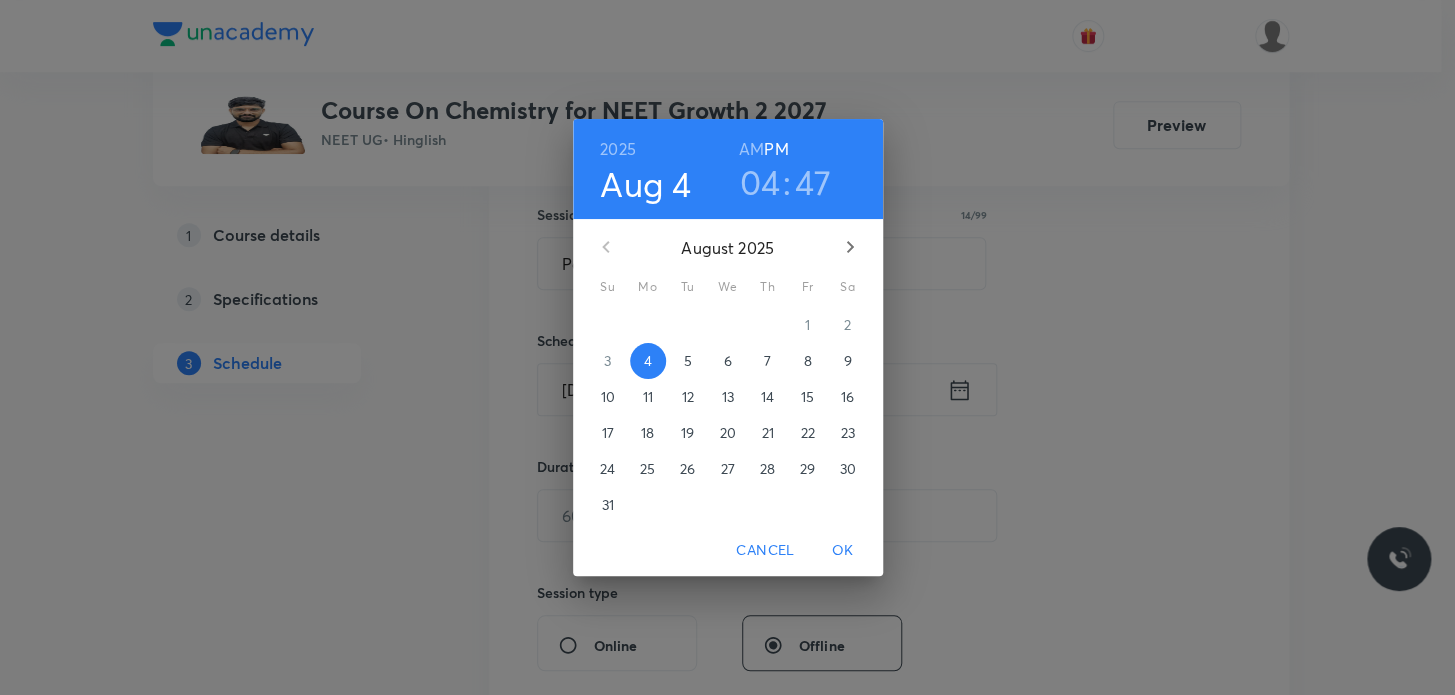 click on "04" at bounding box center (760, 182) 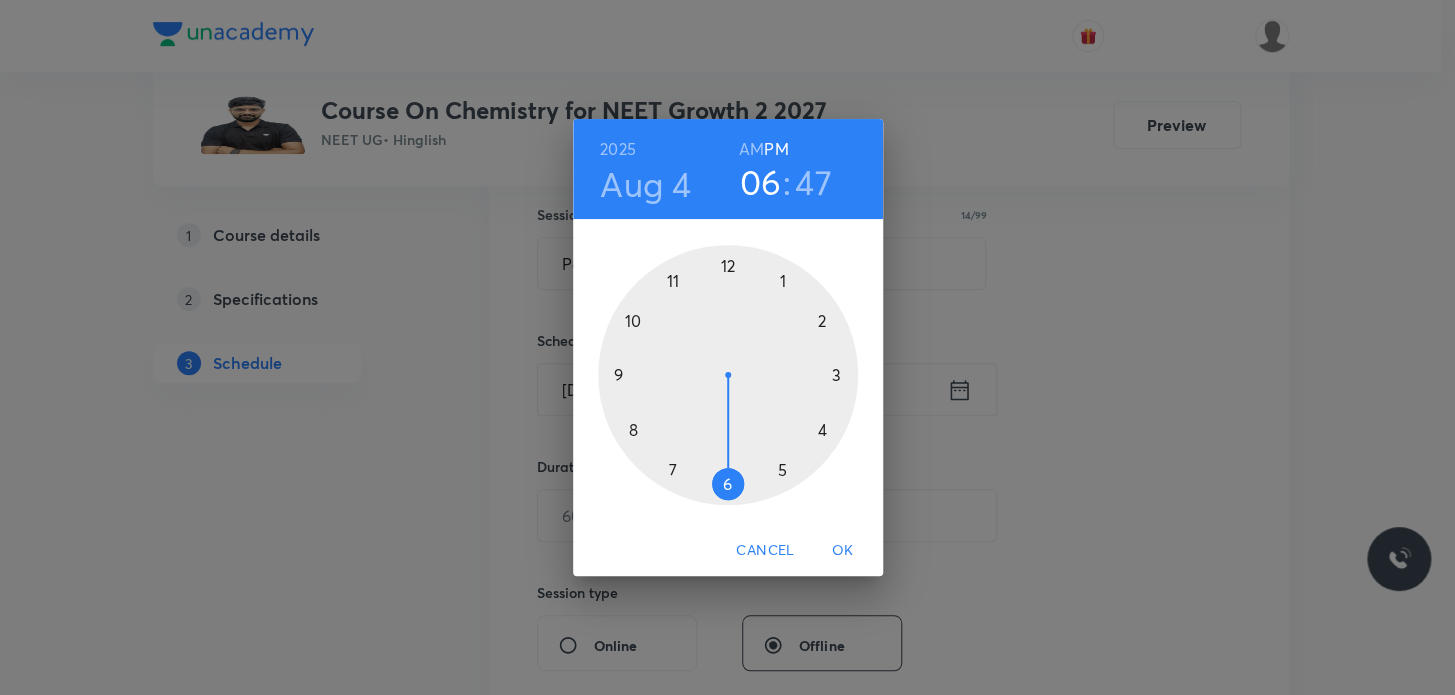 drag, startPoint x: 817, startPoint y: 427, endPoint x: 728, endPoint y: 482, distance: 104.62313 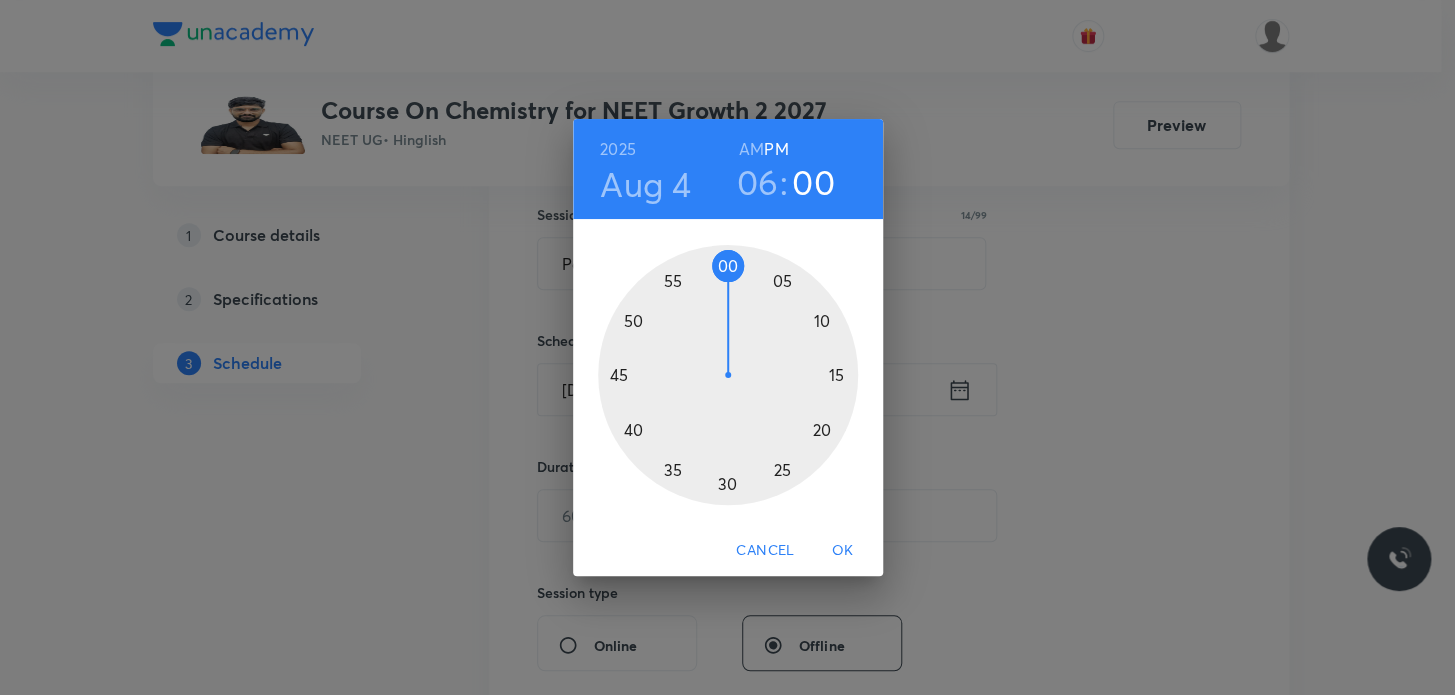 drag, startPoint x: 607, startPoint y: 352, endPoint x: 729, endPoint y: 279, distance: 142.17242 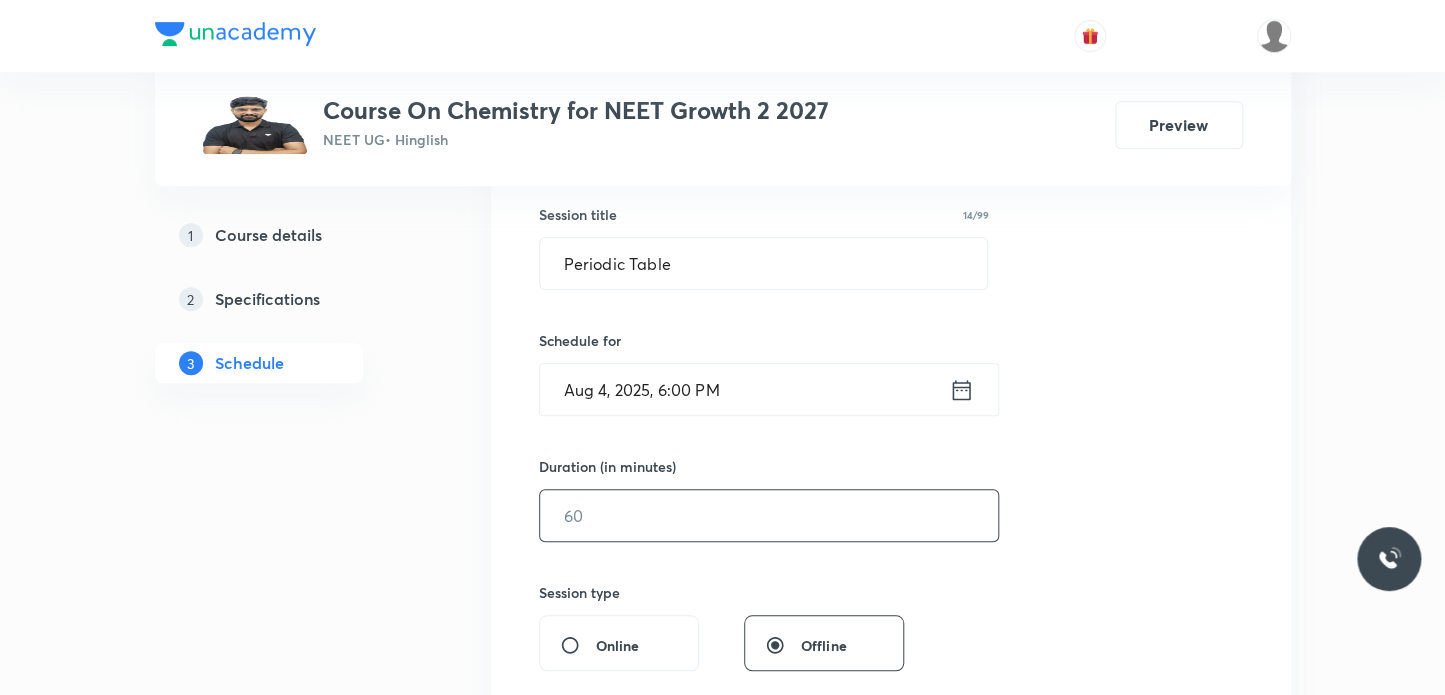 click at bounding box center (769, 515) 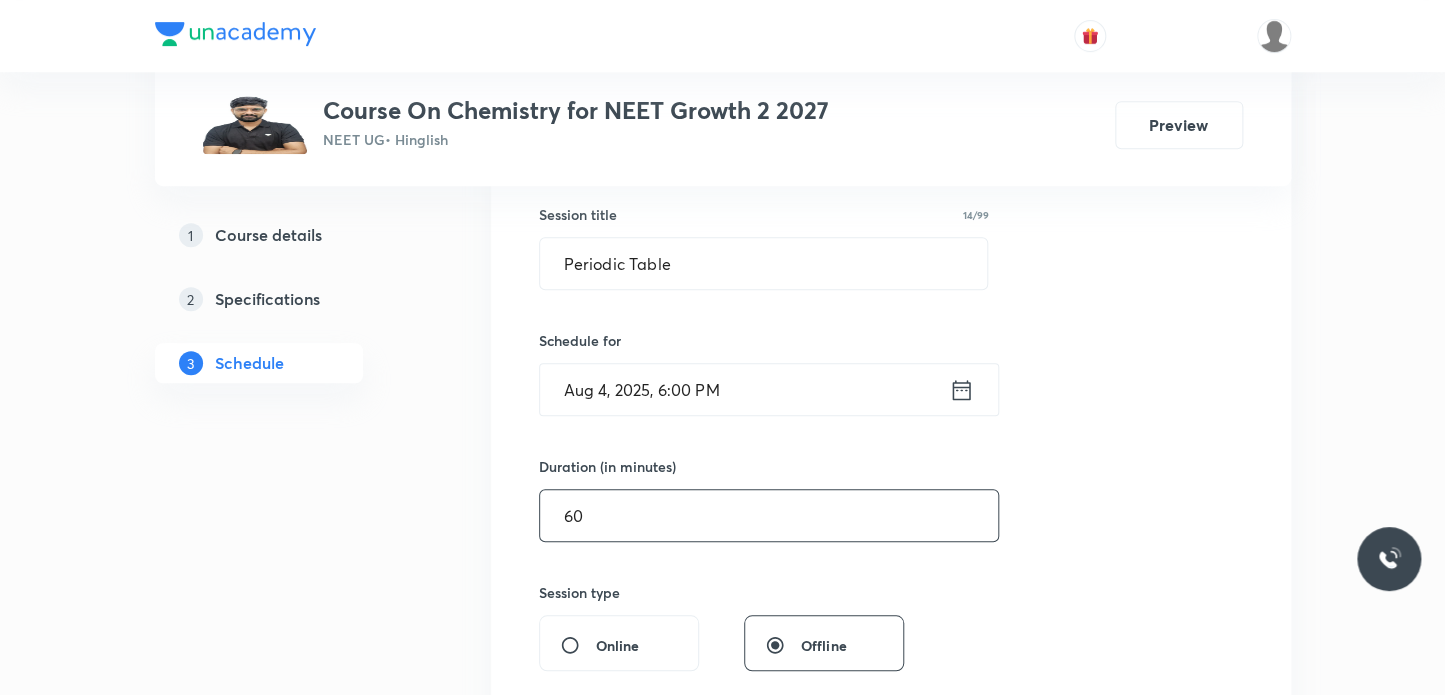 scroll, scrollTop: 636, scrollLeft: 0, axis: vertical 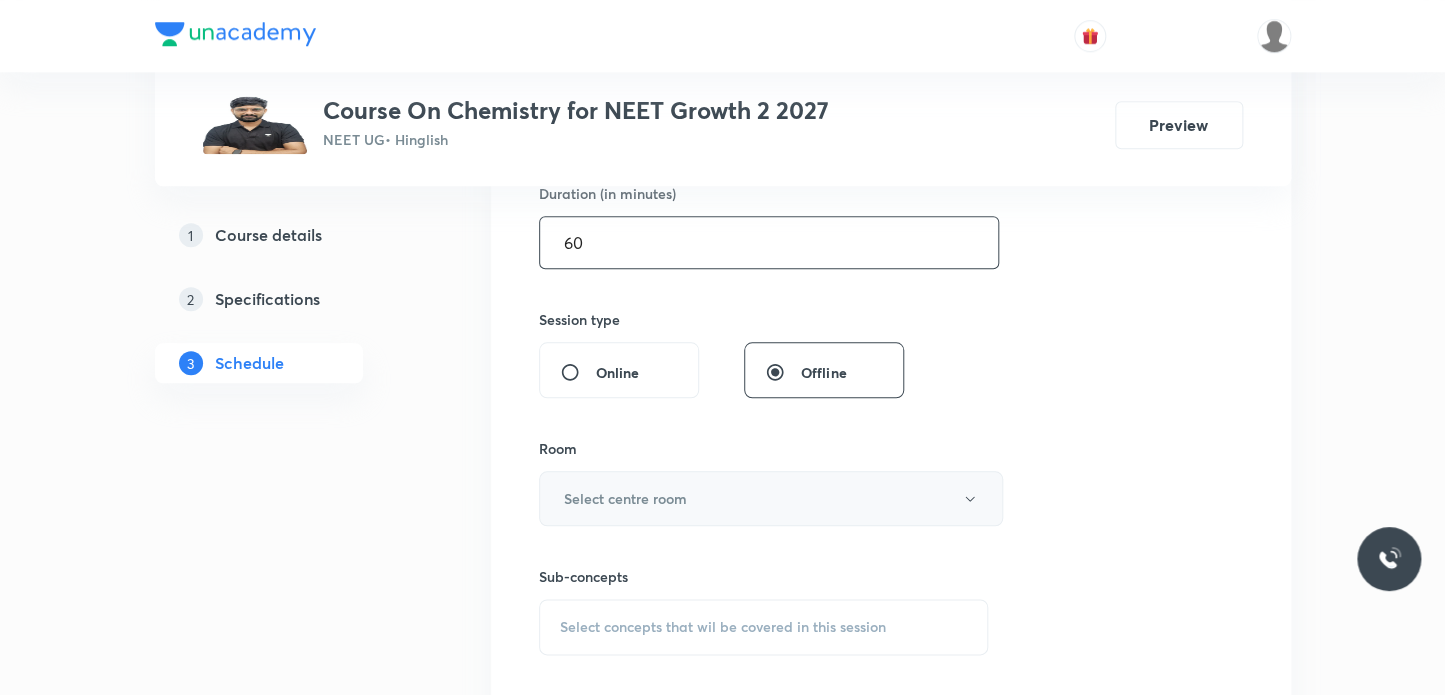 type on "60" 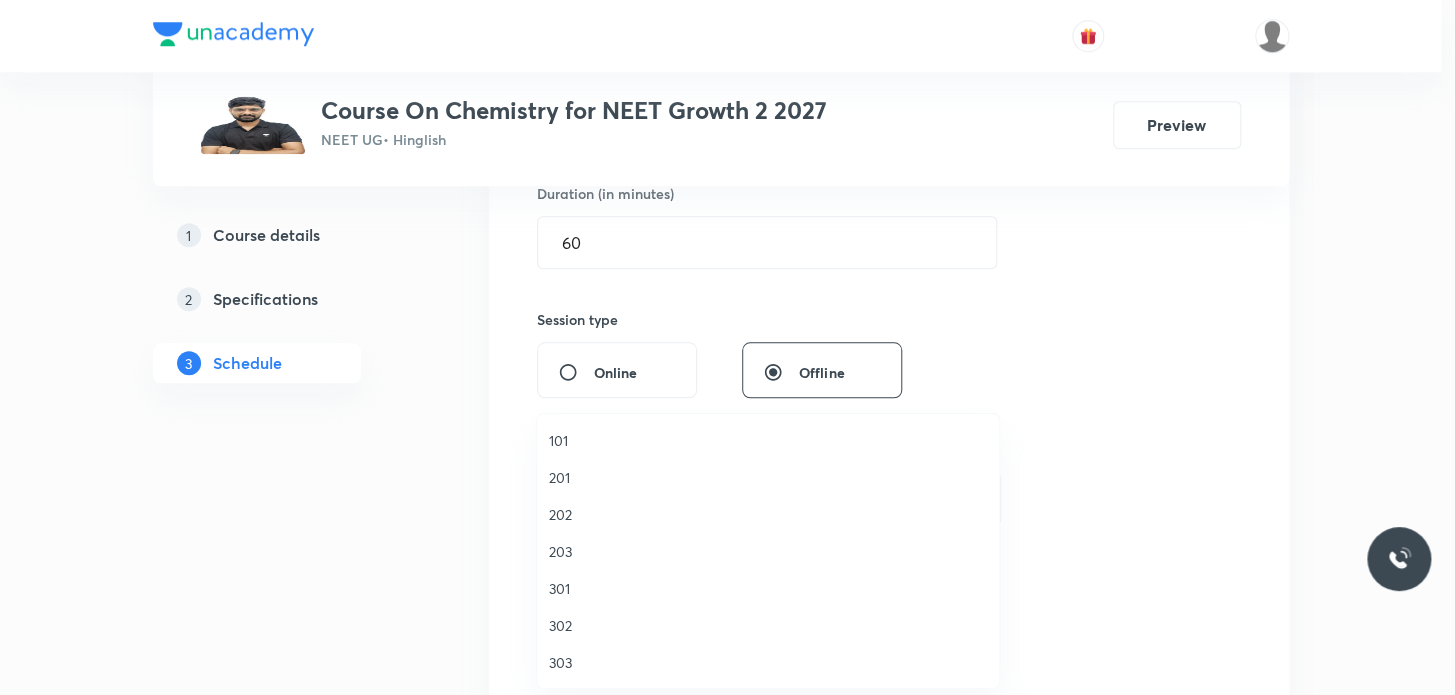 click on "202" at bounding box center [768, 514] 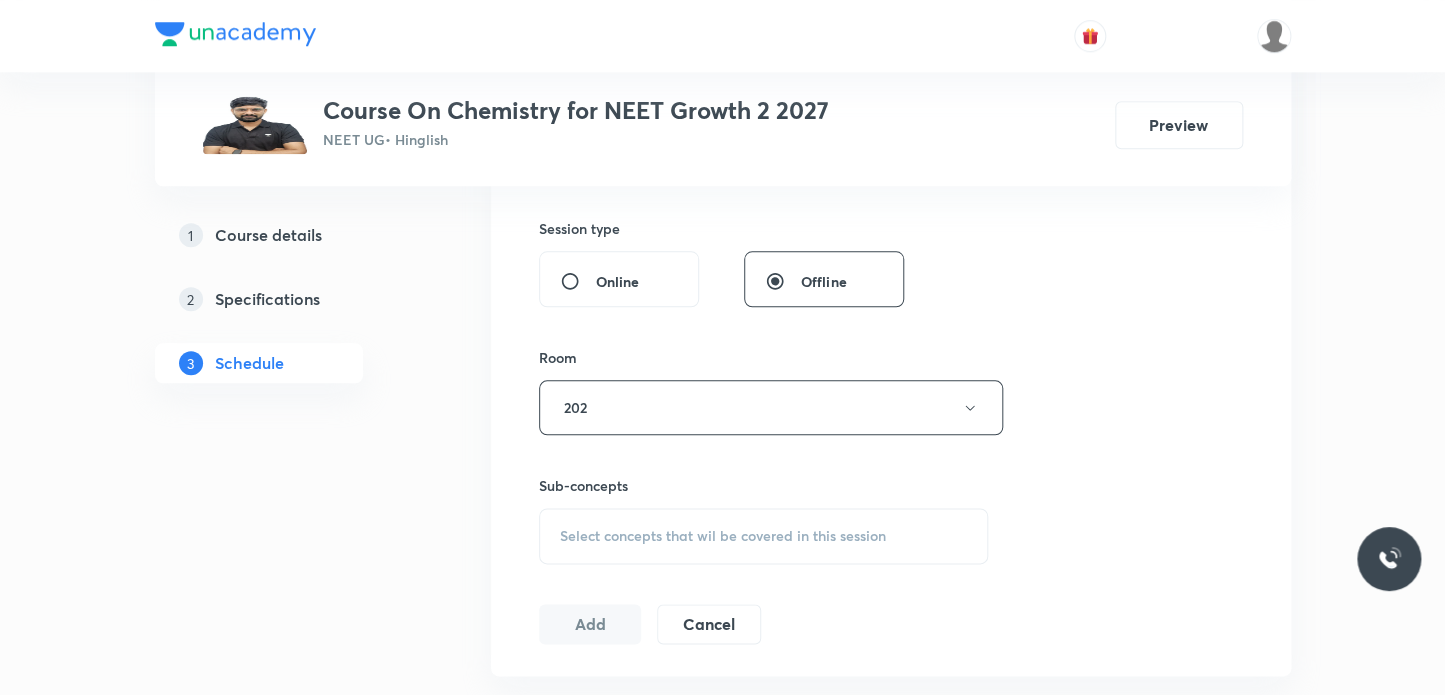 scroll, scrollTop: 818, scrollLeft: 0, axis: vertical 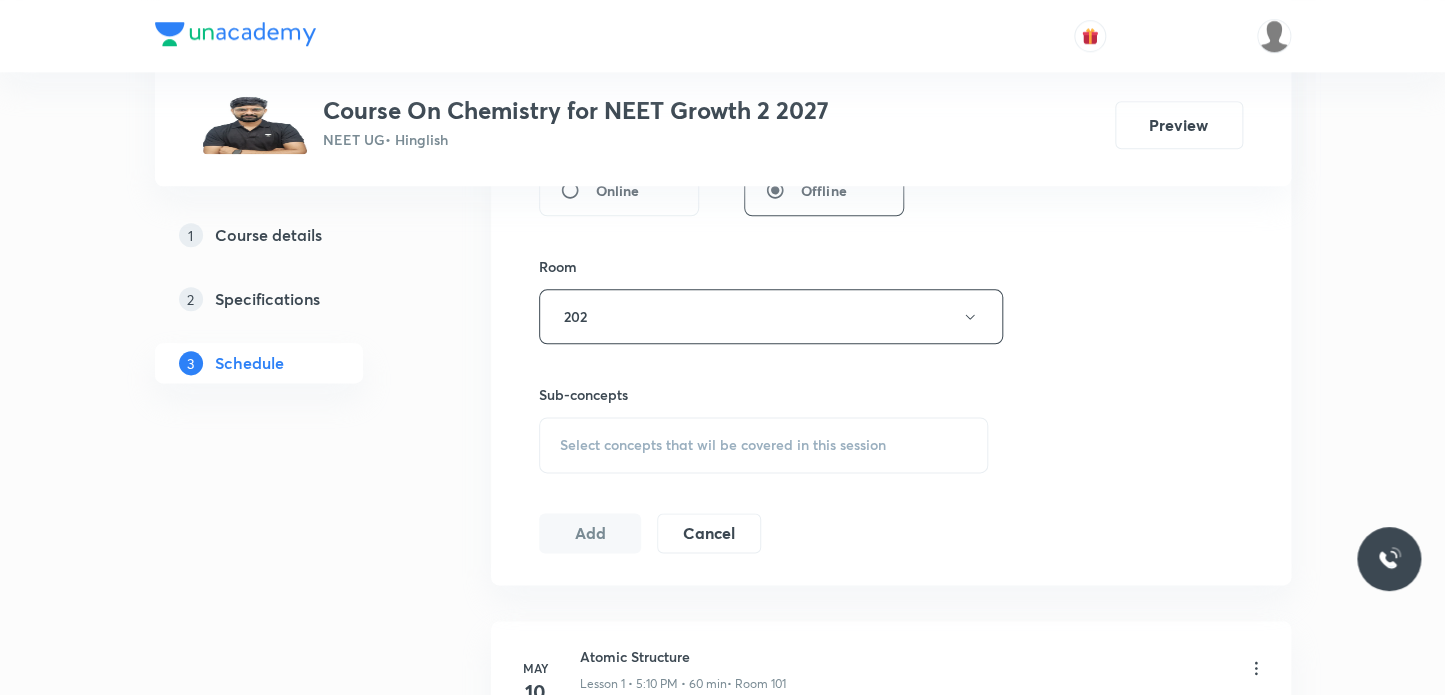 click on "Select concepts that wil be covered in this session" at bounding box center (723, 445) 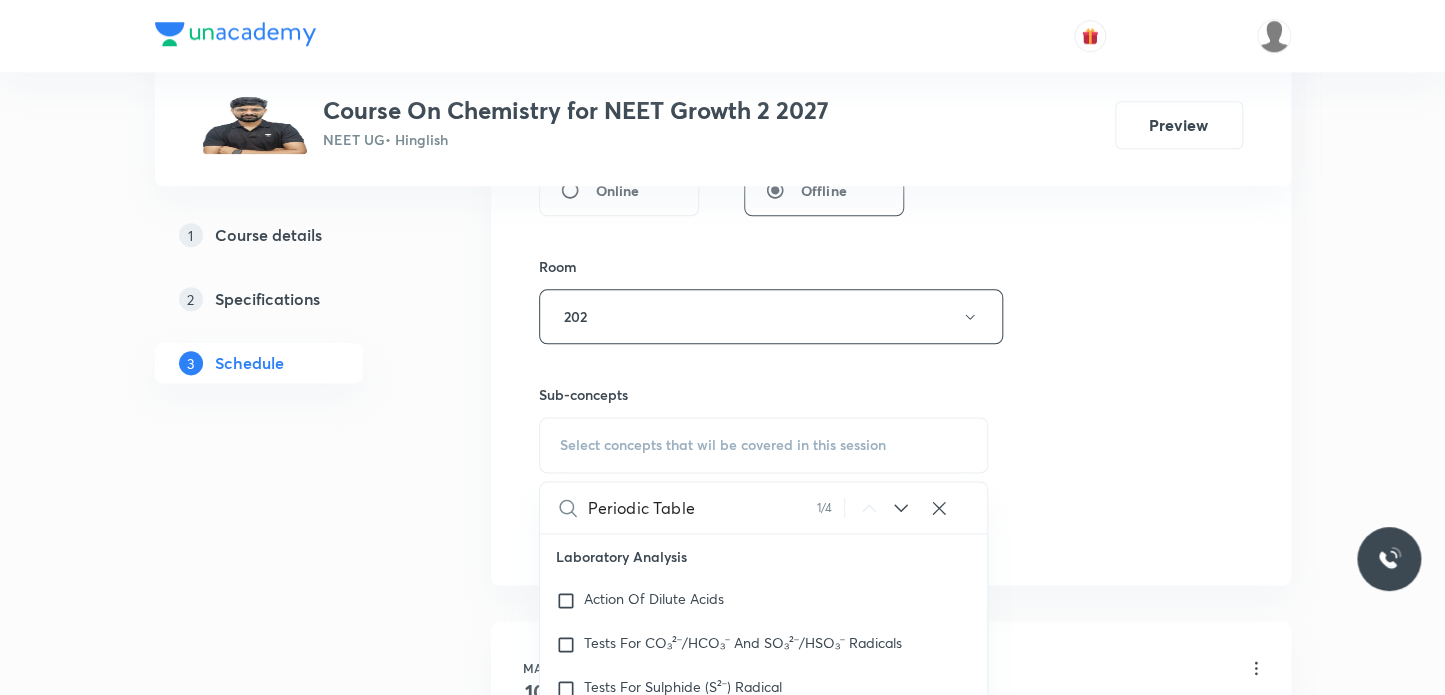 scroll, scrollTop: 626, scrollLeft: 0, axis: vertical 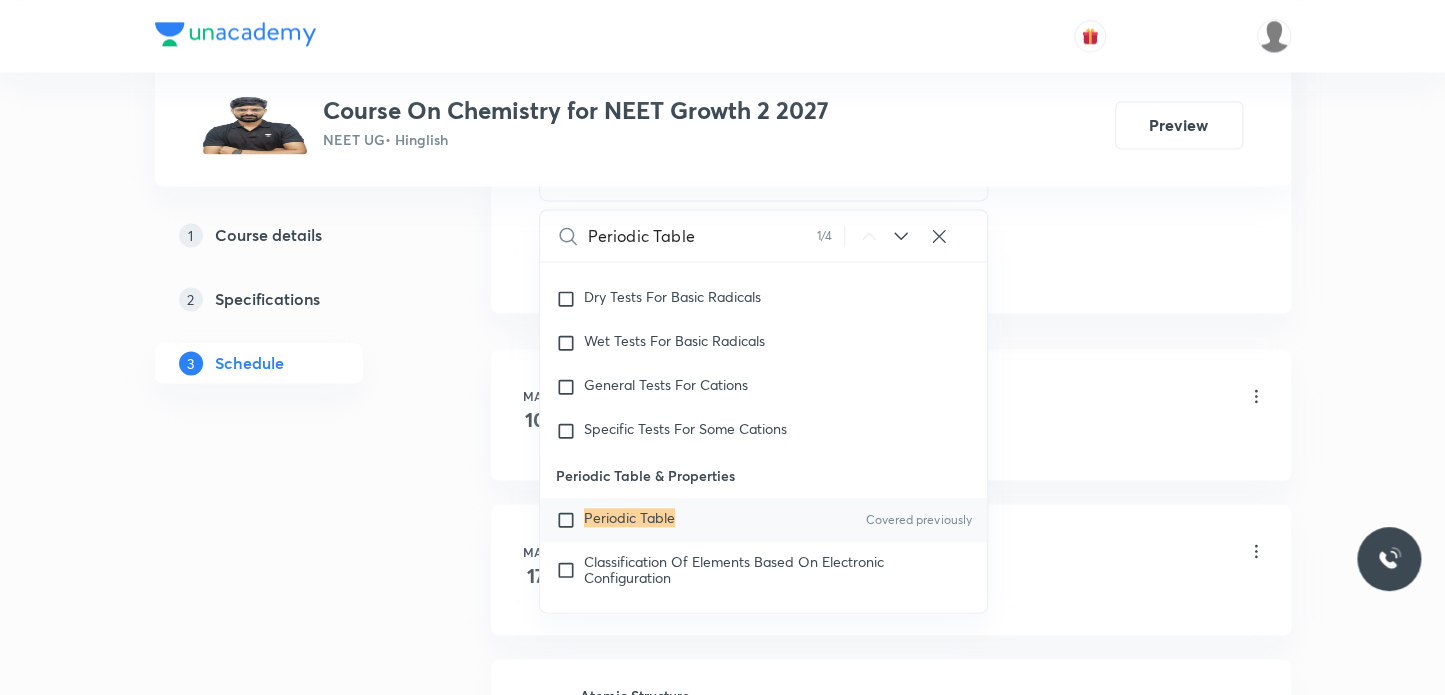 type on "Periodic Table" 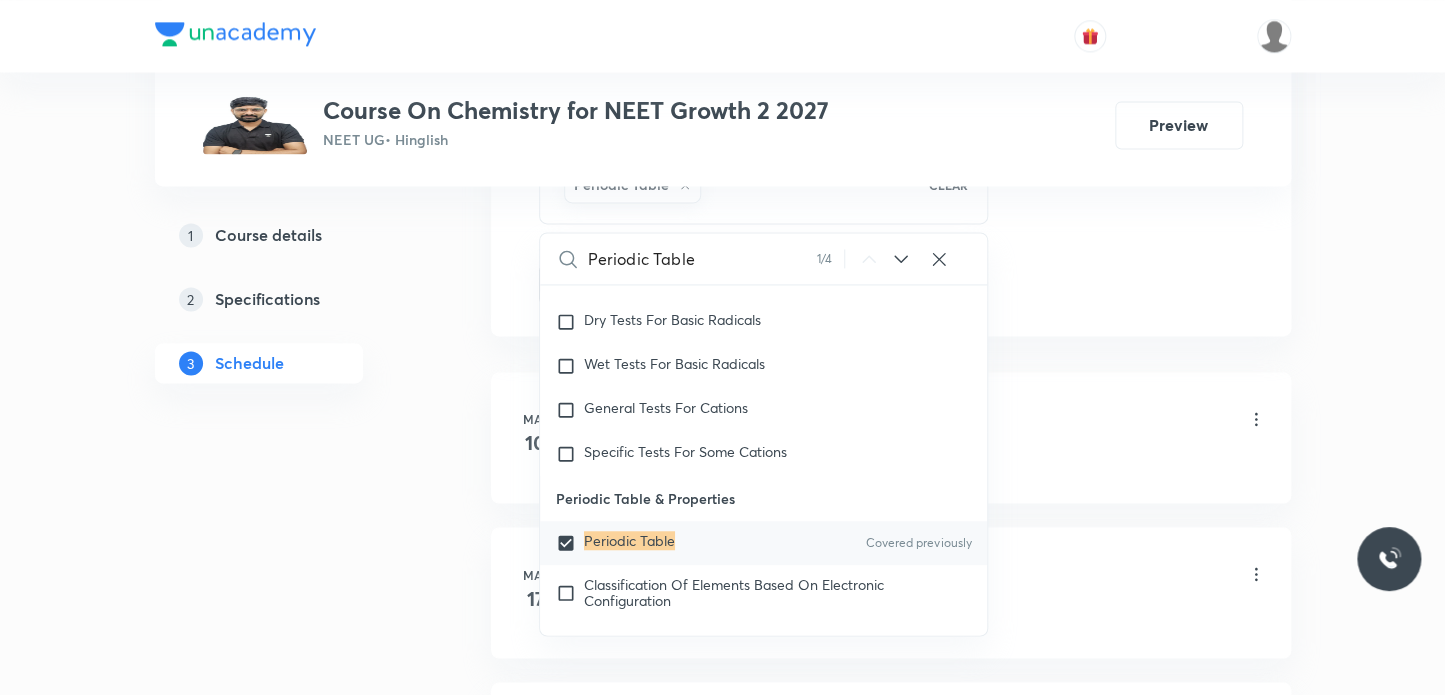 click on "Session  22 Live class Session title 14/99 Periodic Table ​ Schedule for [DATE], [TIME] ​ Duration (in minutes) 60 ​   Session type Online Offline Room 202 Sub-concepts Periodic Table CLEAR Periodic Table 1 / 4 ​ Laboratory Analysis Action Of Dilute Acids Tests For CO₃²⁻/HCO₃⁻ And SO₃²⁻/HSO₃⁻ Radicals Tests For Sulphide (S²⁻) Radical Tests For Thiosulphate (S₂O₃²⁻) Radical Tests For Nitrite (NO₂⁻) Radical Tests For Acetate , Formate And Oxalate Radicals Tests For Halide(Cl⁻ , Br⁻ , I⁻) Radicals Test For Nitrate (NO₃⁻) Radical Test For Sulphate(SO₄²⁻) Radical Test For Borate(BO₃³⁻) Radical Test For Phosphate(PO₄³⁻) Radical Test For Chromate(CrO₄²⁻) And Dichromate(Cr₂O₇²⁻) Radicals Test For Permanganate (MnO₄⁻) And Manganate (MnO₄²⁻) Radicals Dry Tests For Basic Radicals Wet Tests For Basic Radicals General Tests For Cations Specific Tests For Some Cations Periodic Table & Properties Periodic Table Covered previously Add" at bounding box center (891, -177) 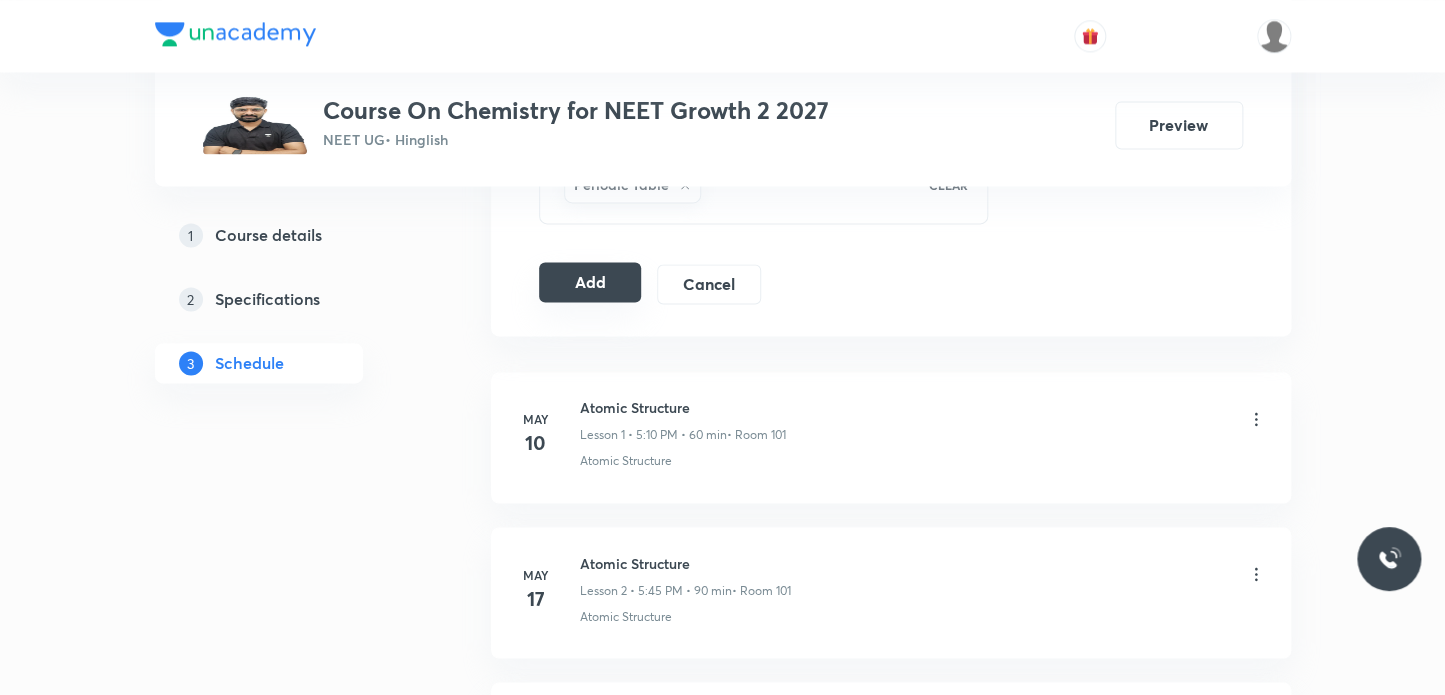 click on "Add" at bounding box center (590, 282) 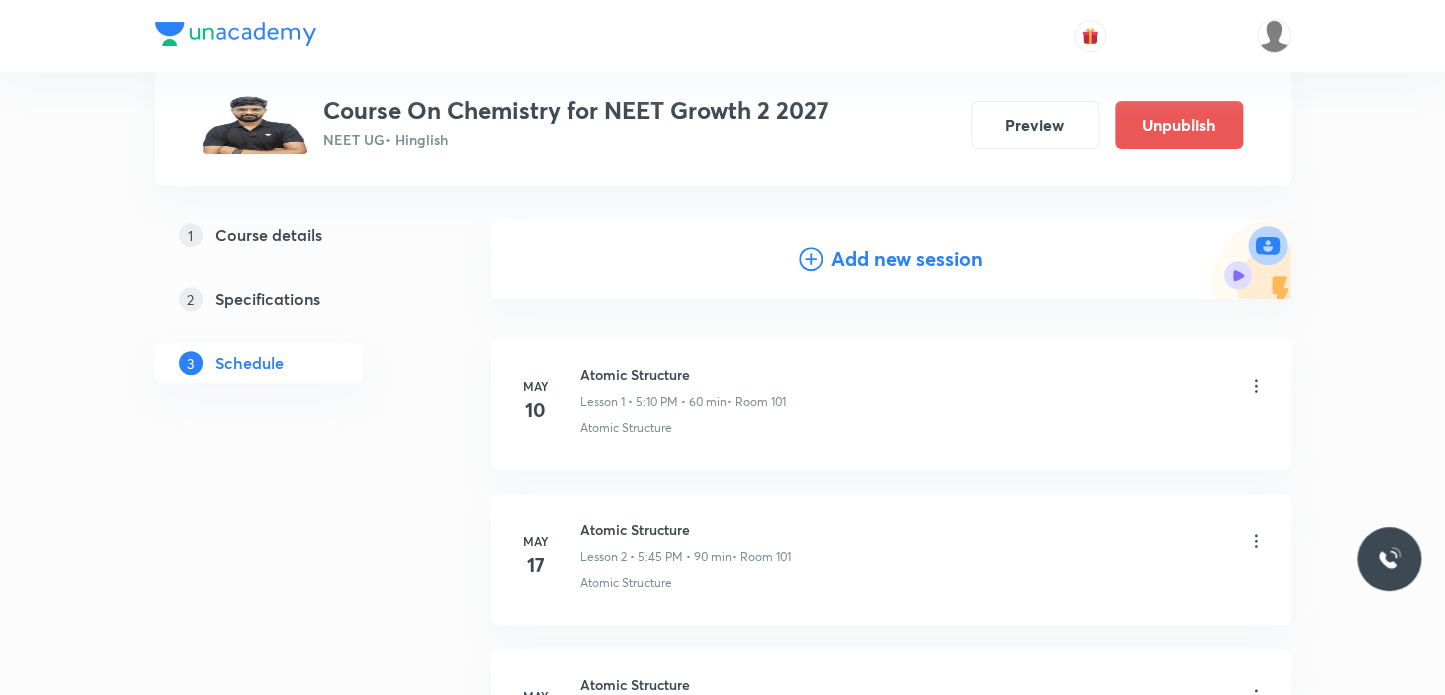 scroll, scrollTop: 3393, scrollLeft: 0, axis: vertical 